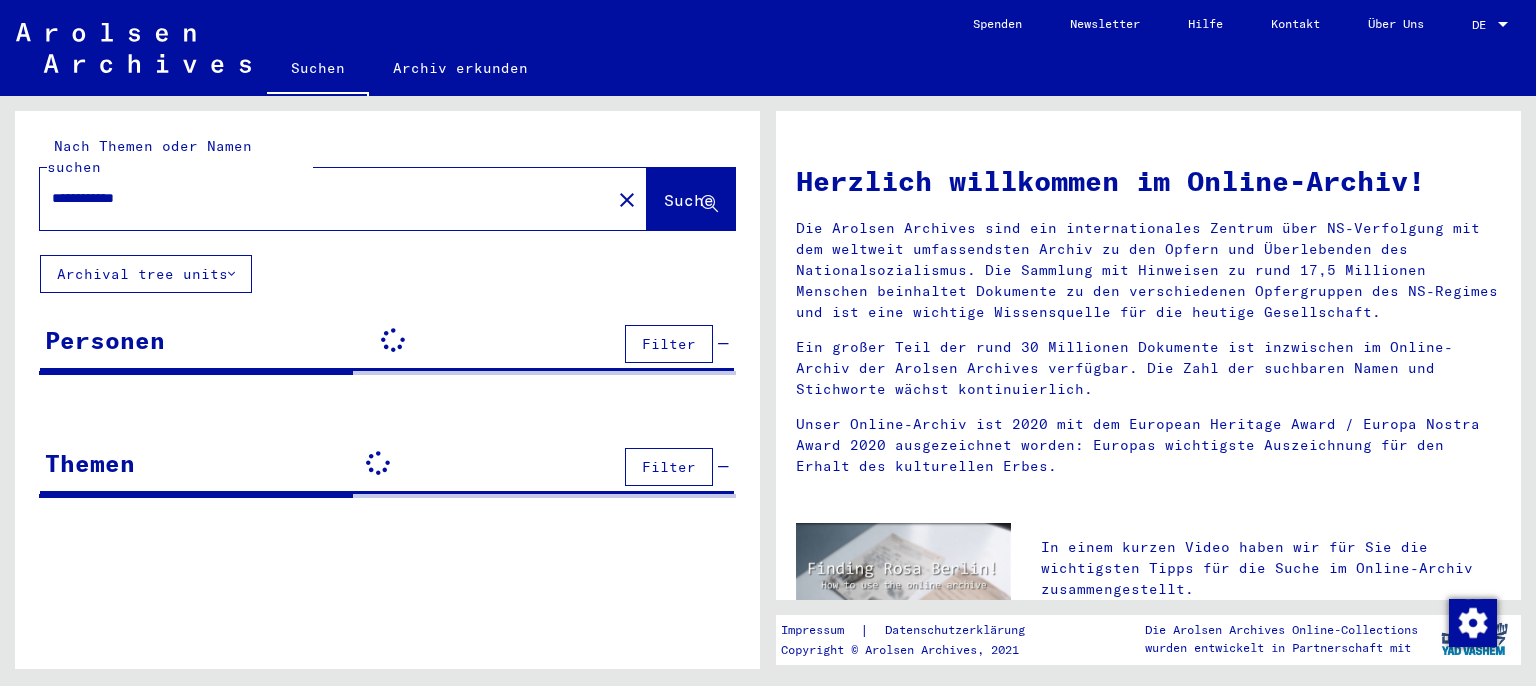 scroll, scrollTop: 0, scrollLeft: 0, axis: both 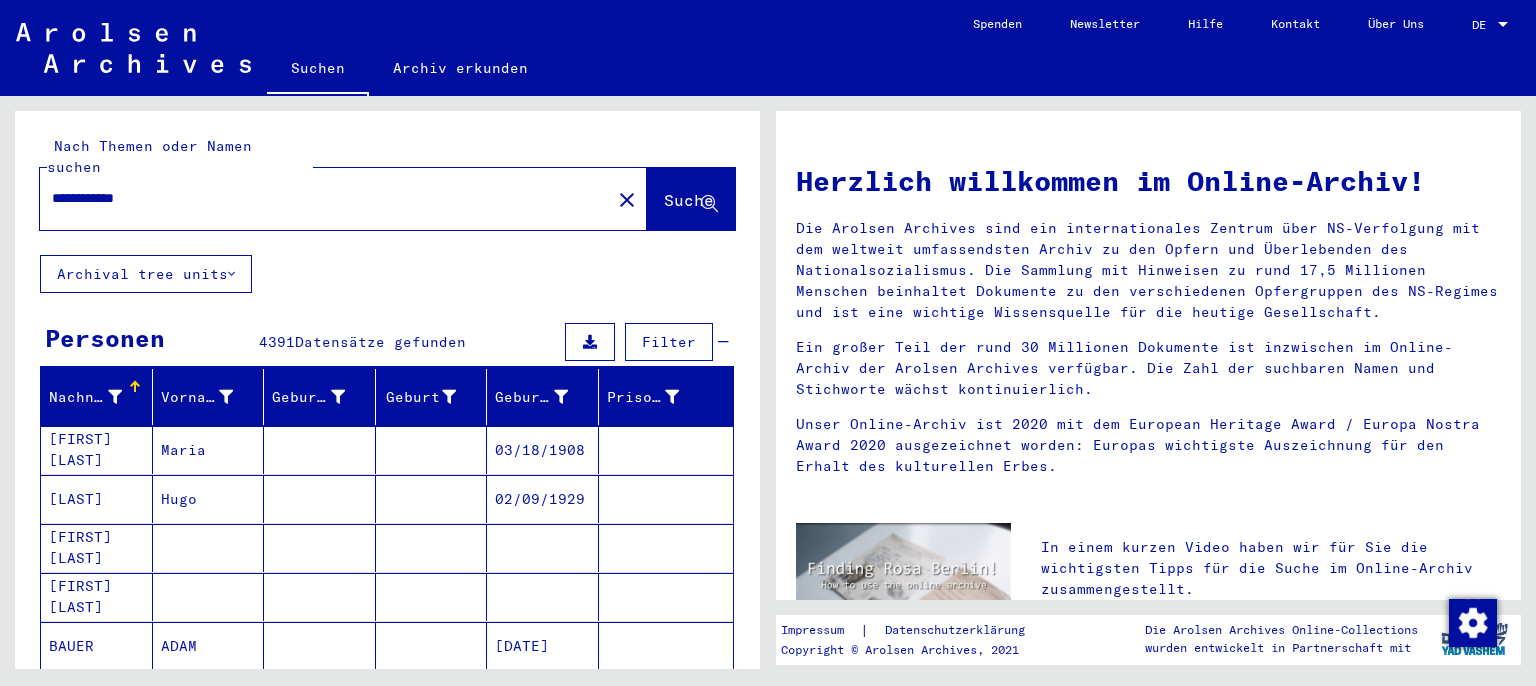 click on "**********" at bounding box center [319, 198] 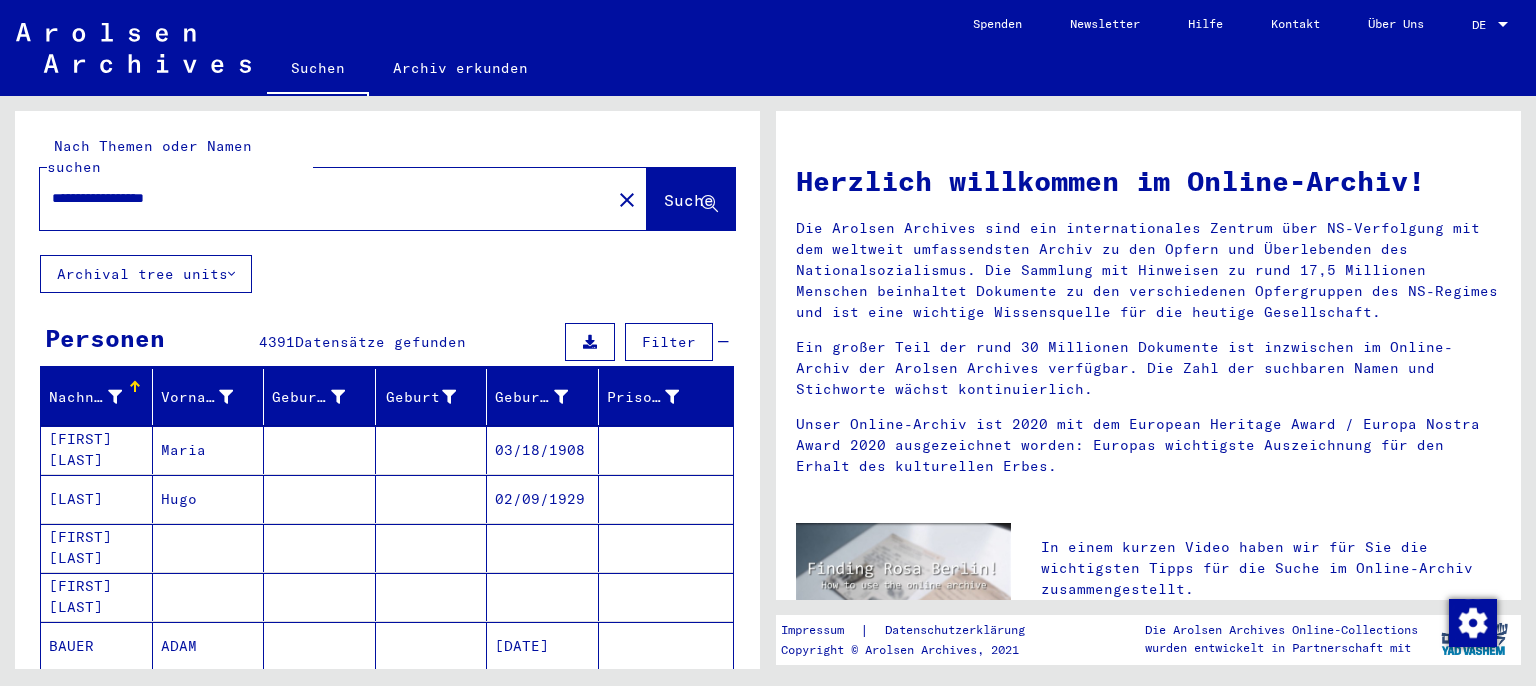 type on "**********" 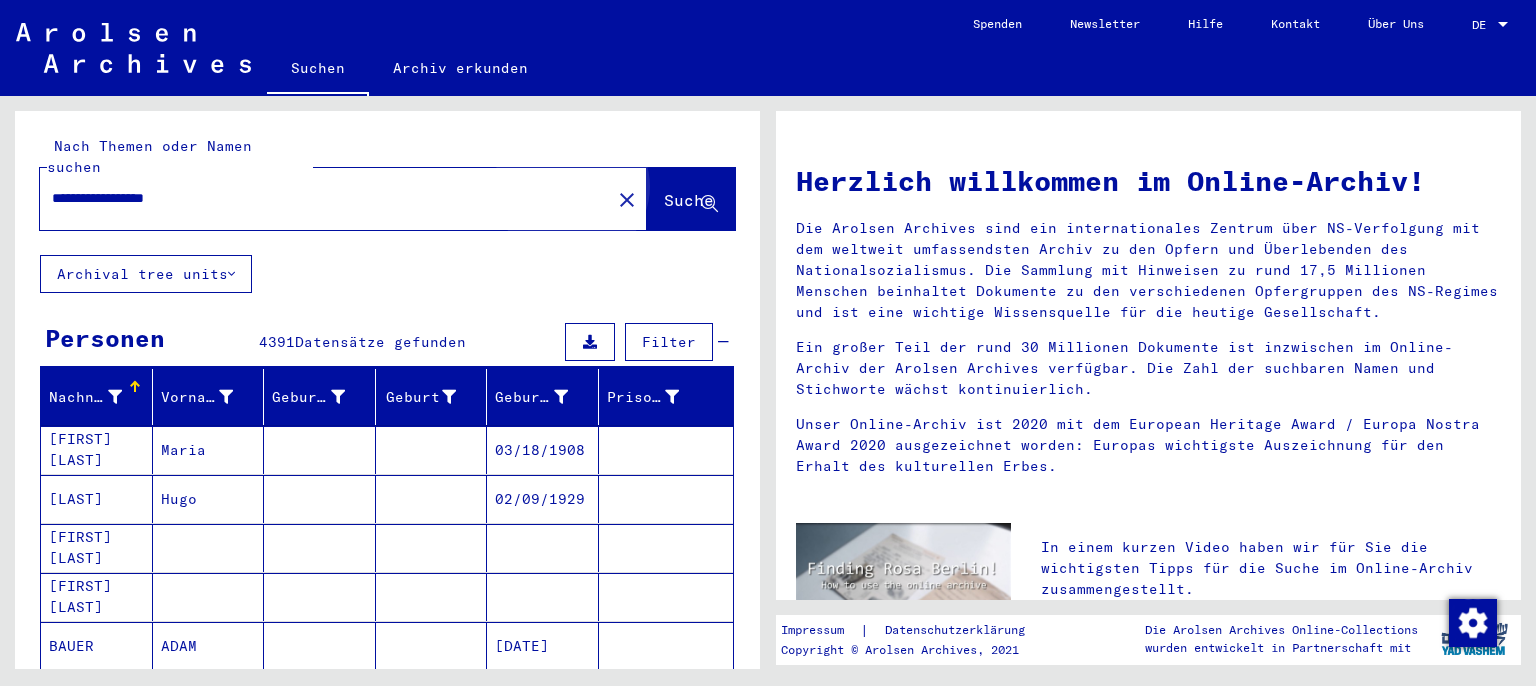 click on "Suche" 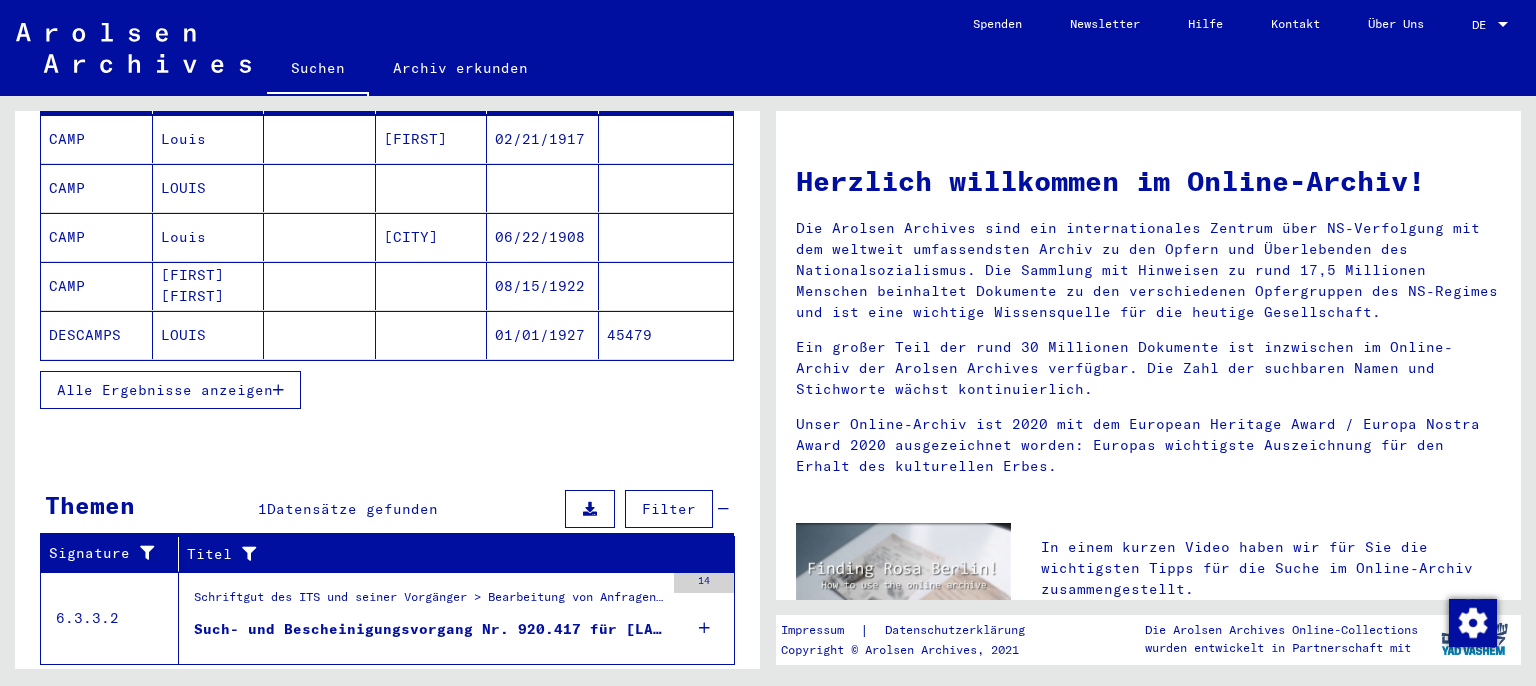 scroll, scrollTop: 339, scrollLeft: 0, axis: vertical 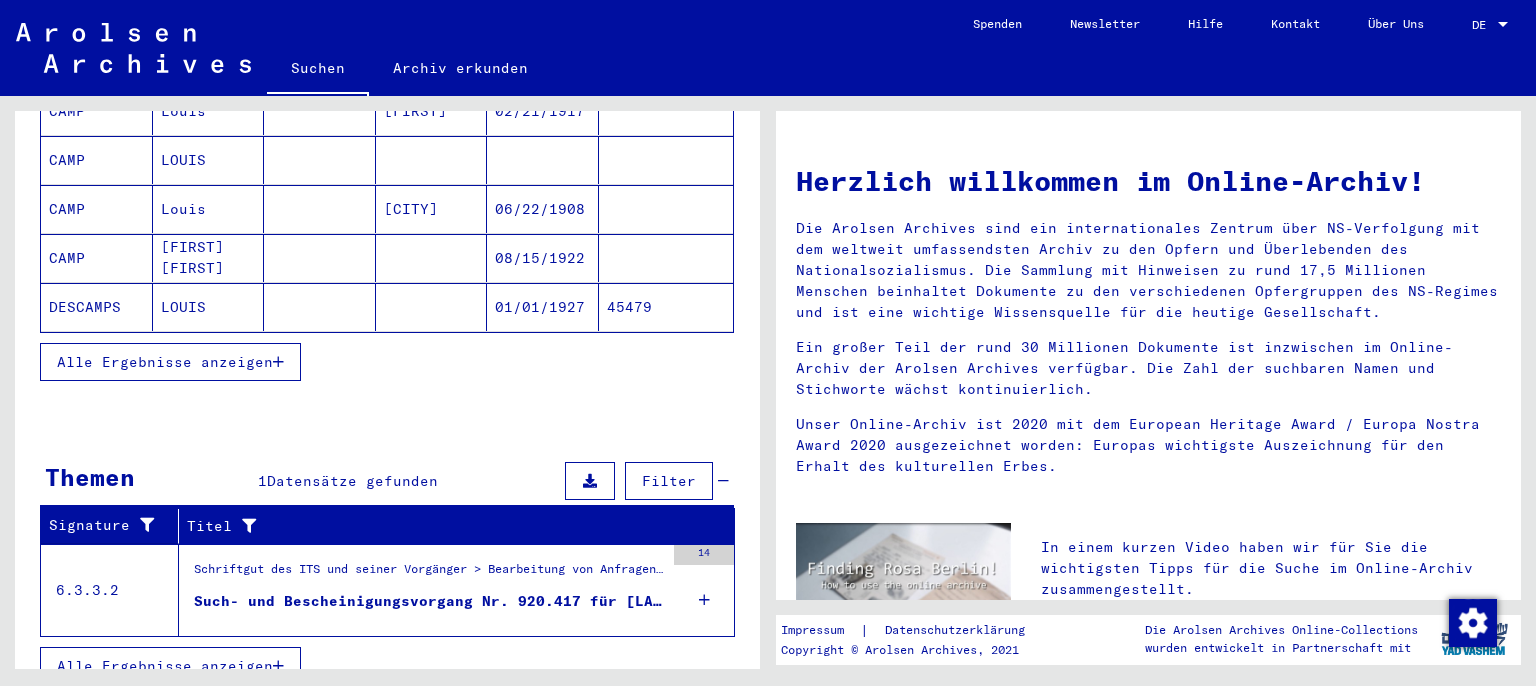 click on "Alle Ergebnisse anzeigen" at bounding box center [165, 362] 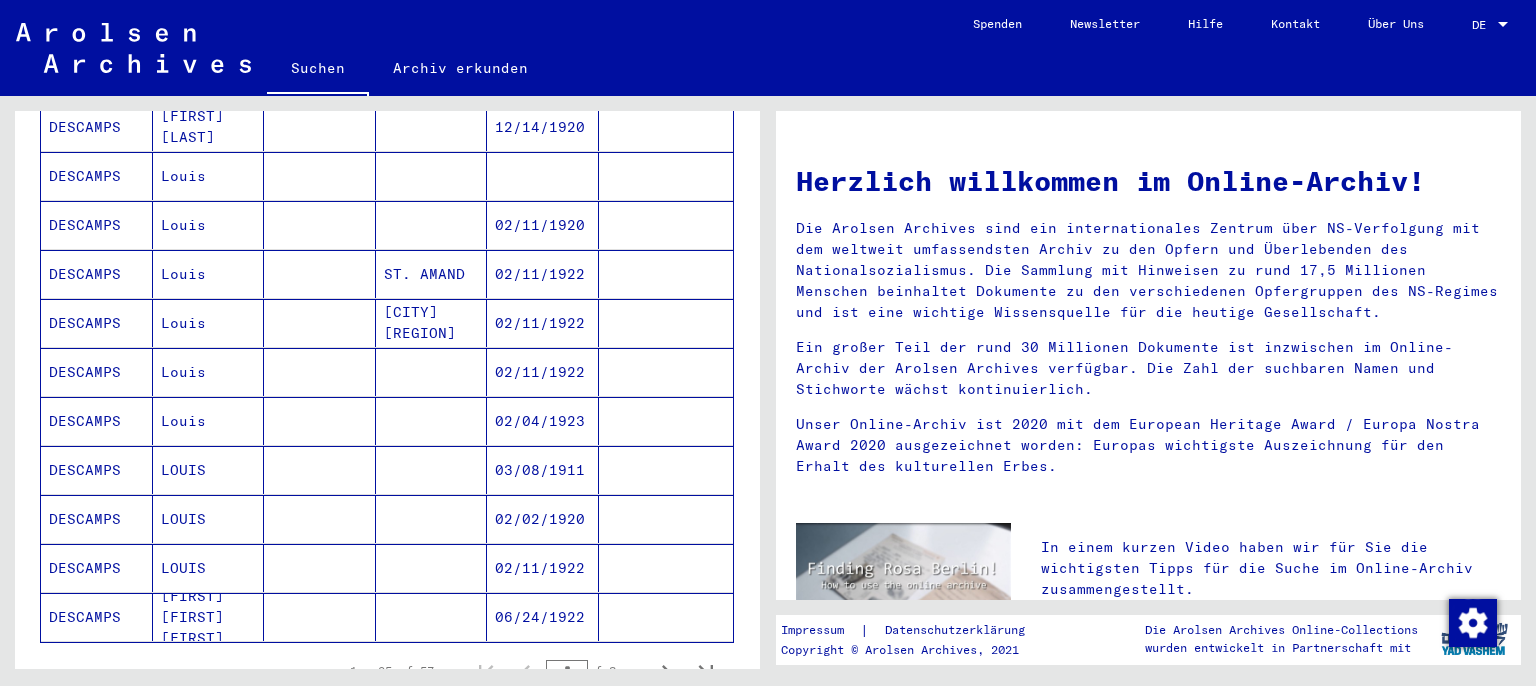 scroll, scrollTop: 1072, scrollLeft: 0, axis: vertical 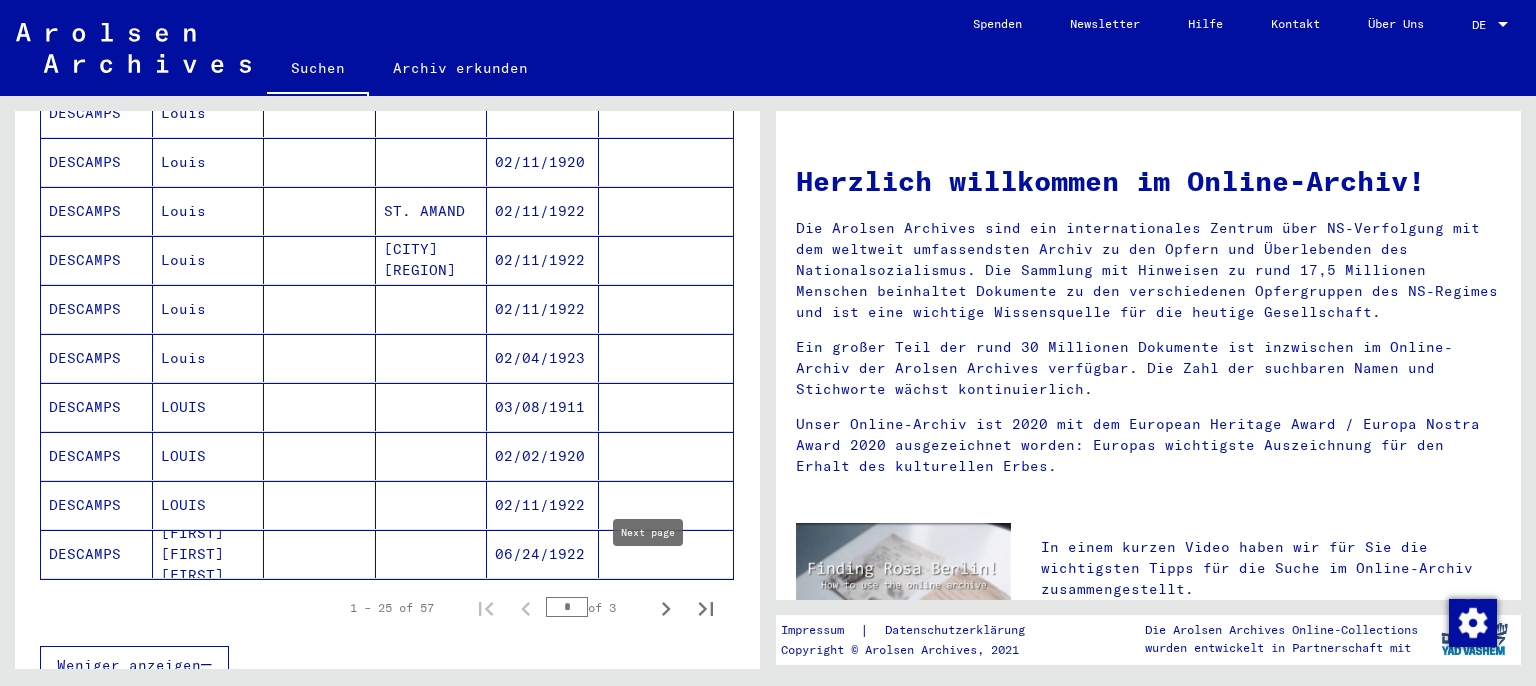 click 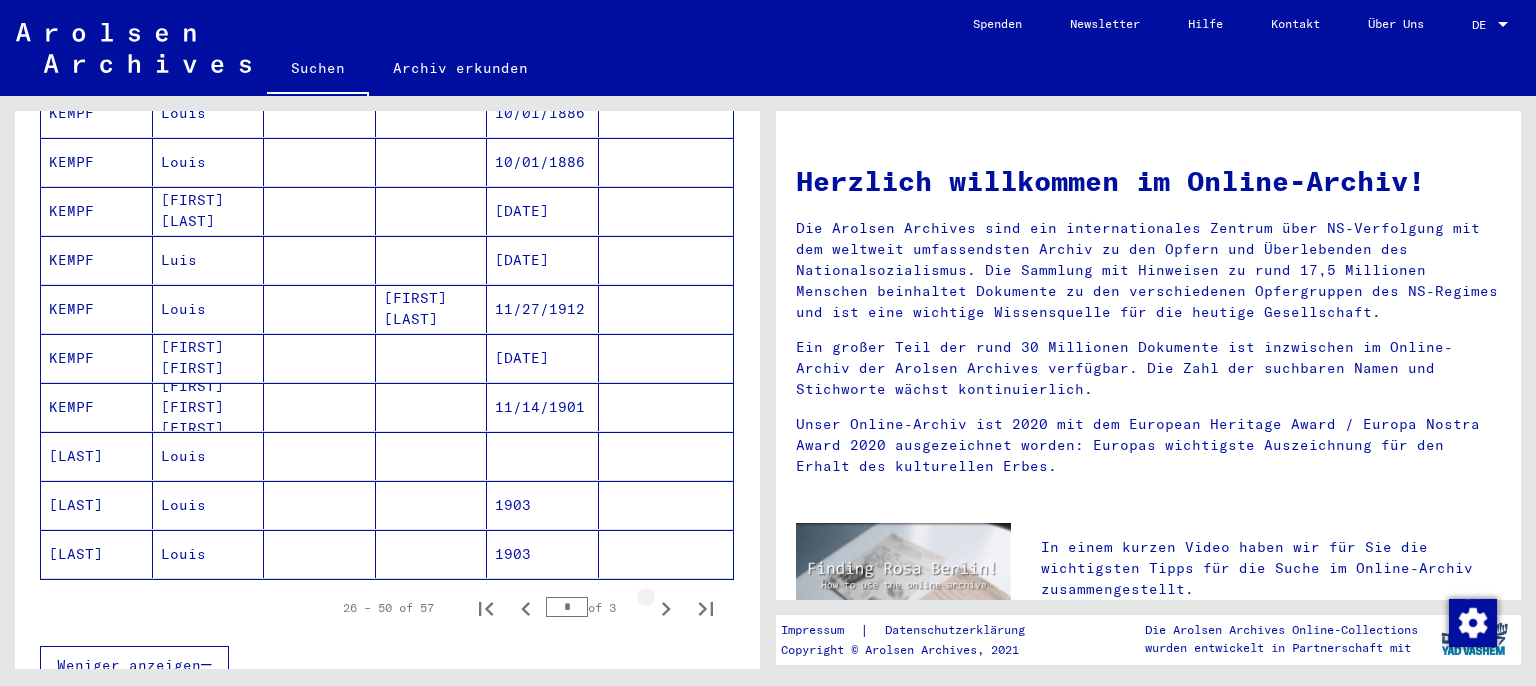 click 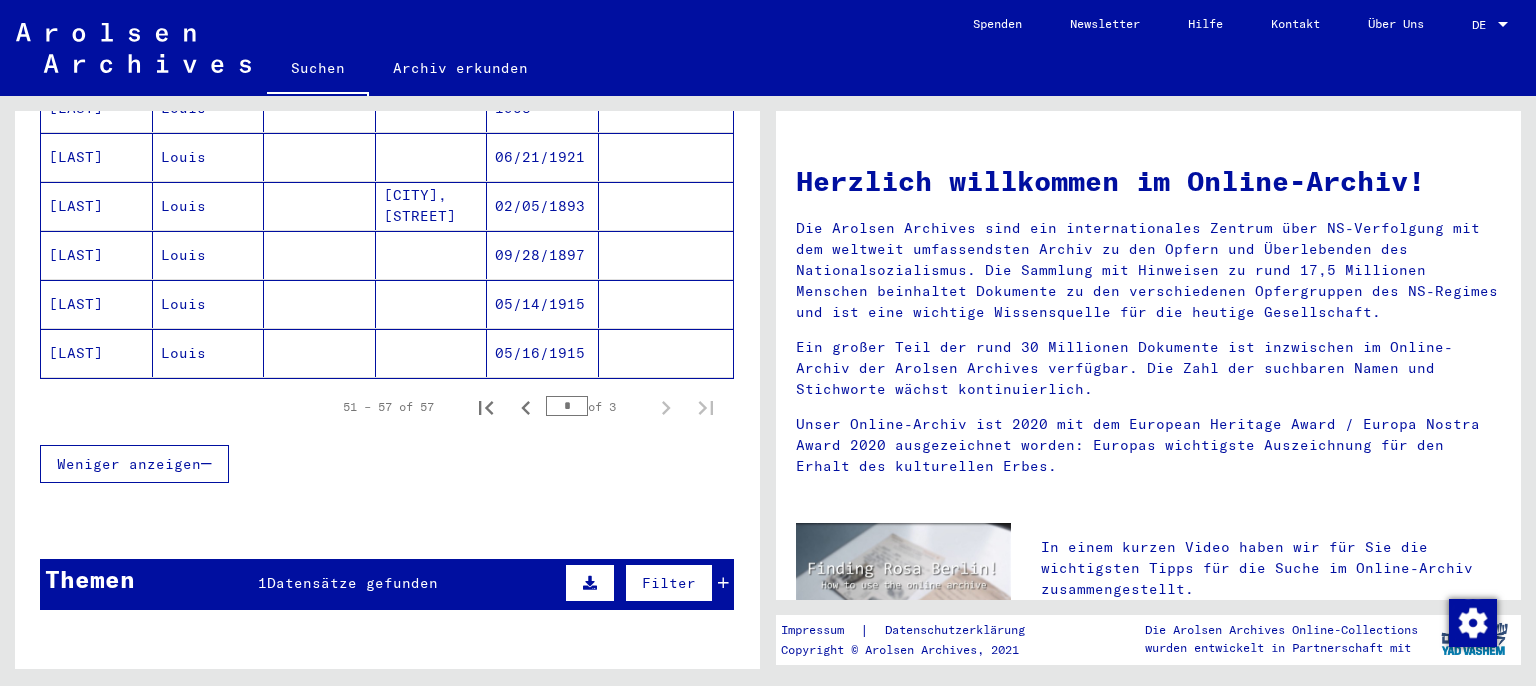 scroll, scrollTop: 476, scrollLeft: 0, axis: vertical 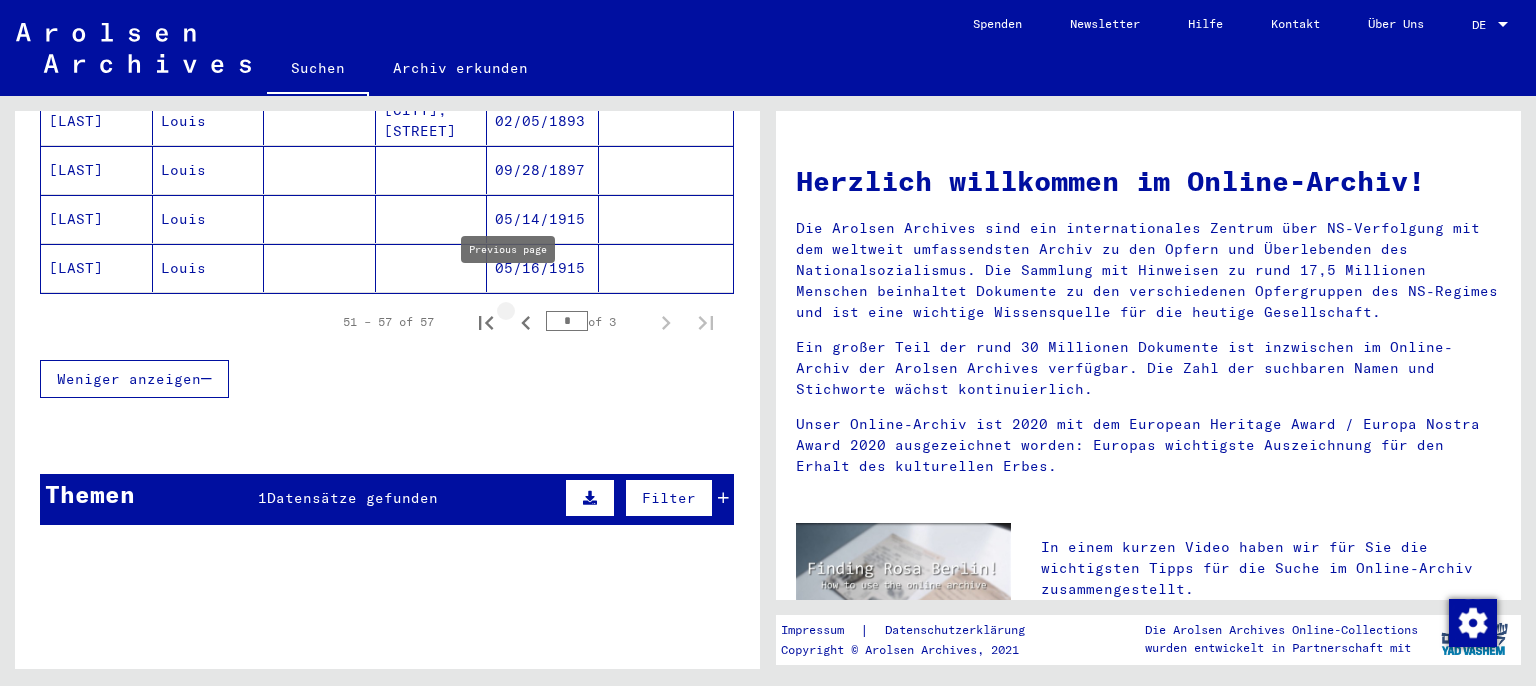 click 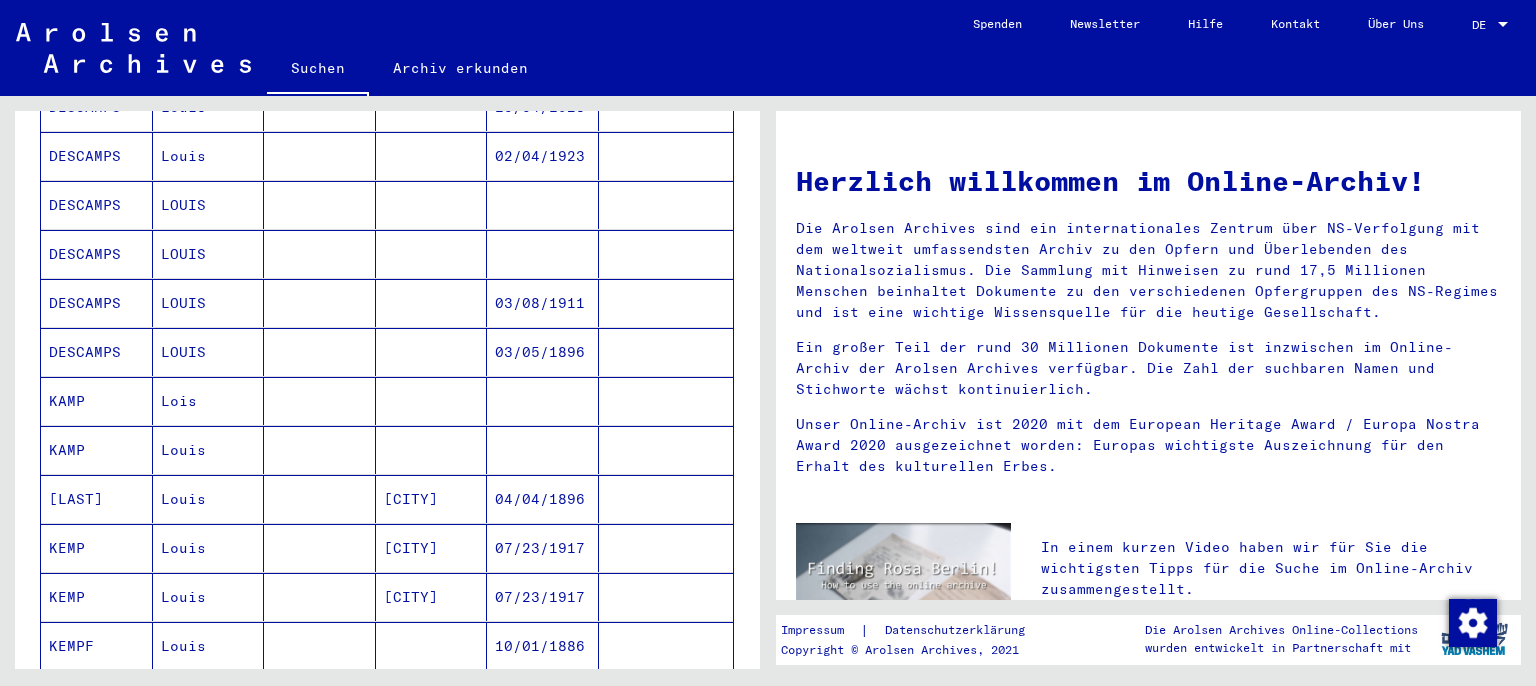 scroll, scrollTop: 536, scrollLeft: 0, axis: vertical 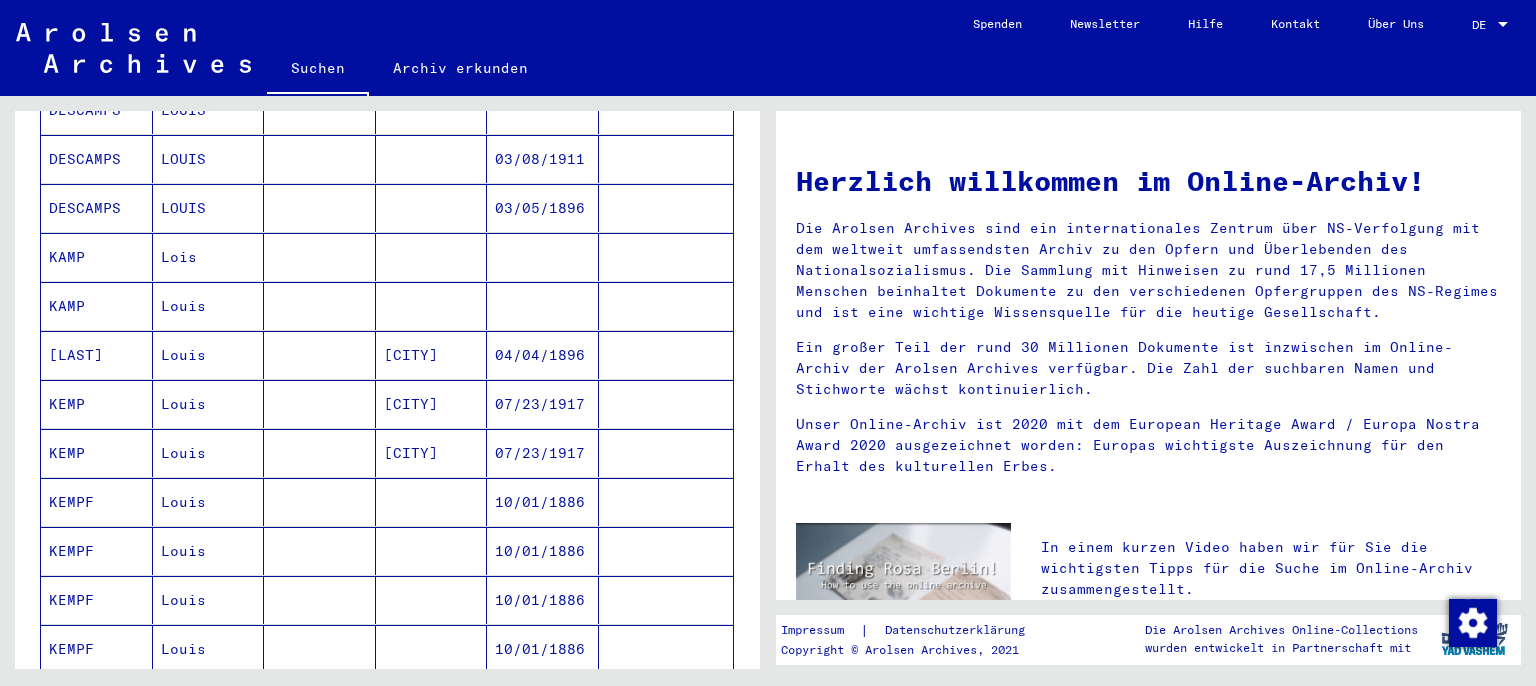 click on "Louis" at bounding box center (209, 404) 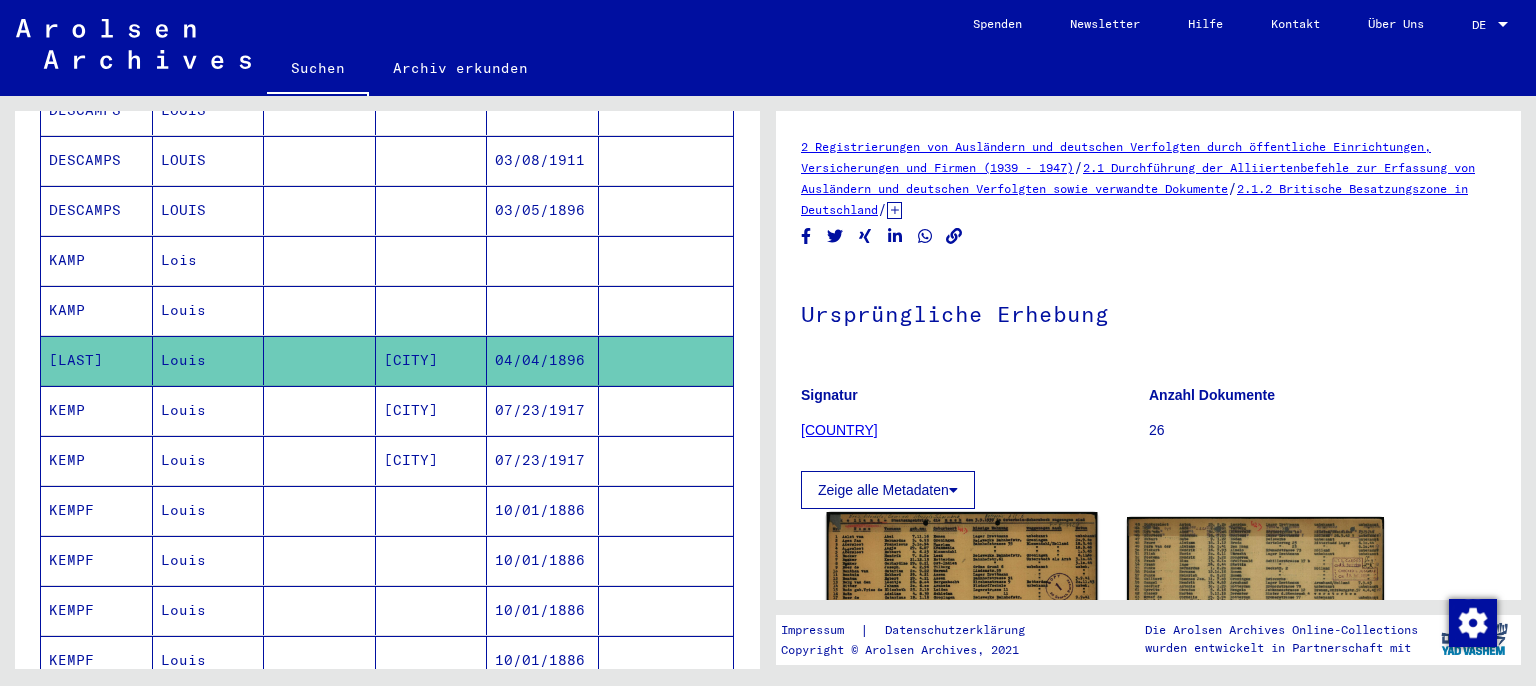 click 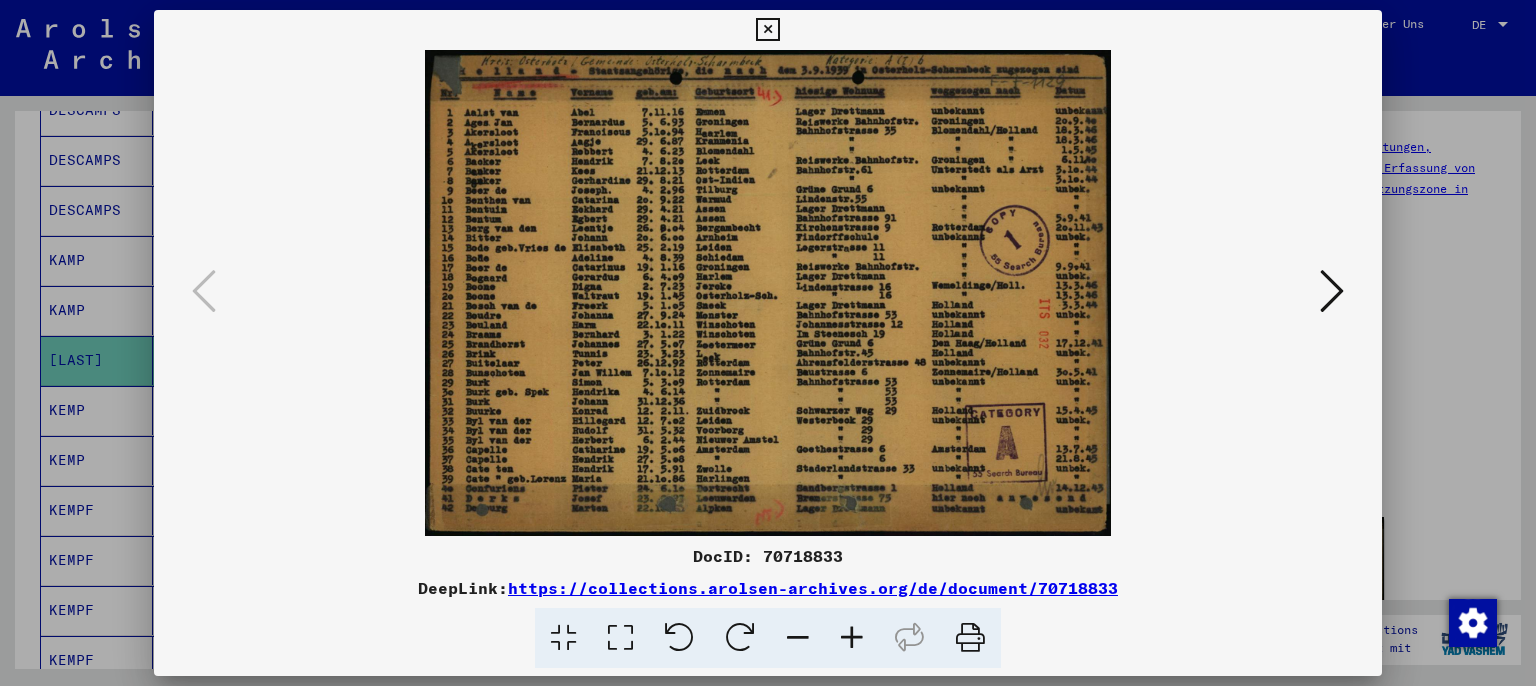 click at bounding box center [768, 293] 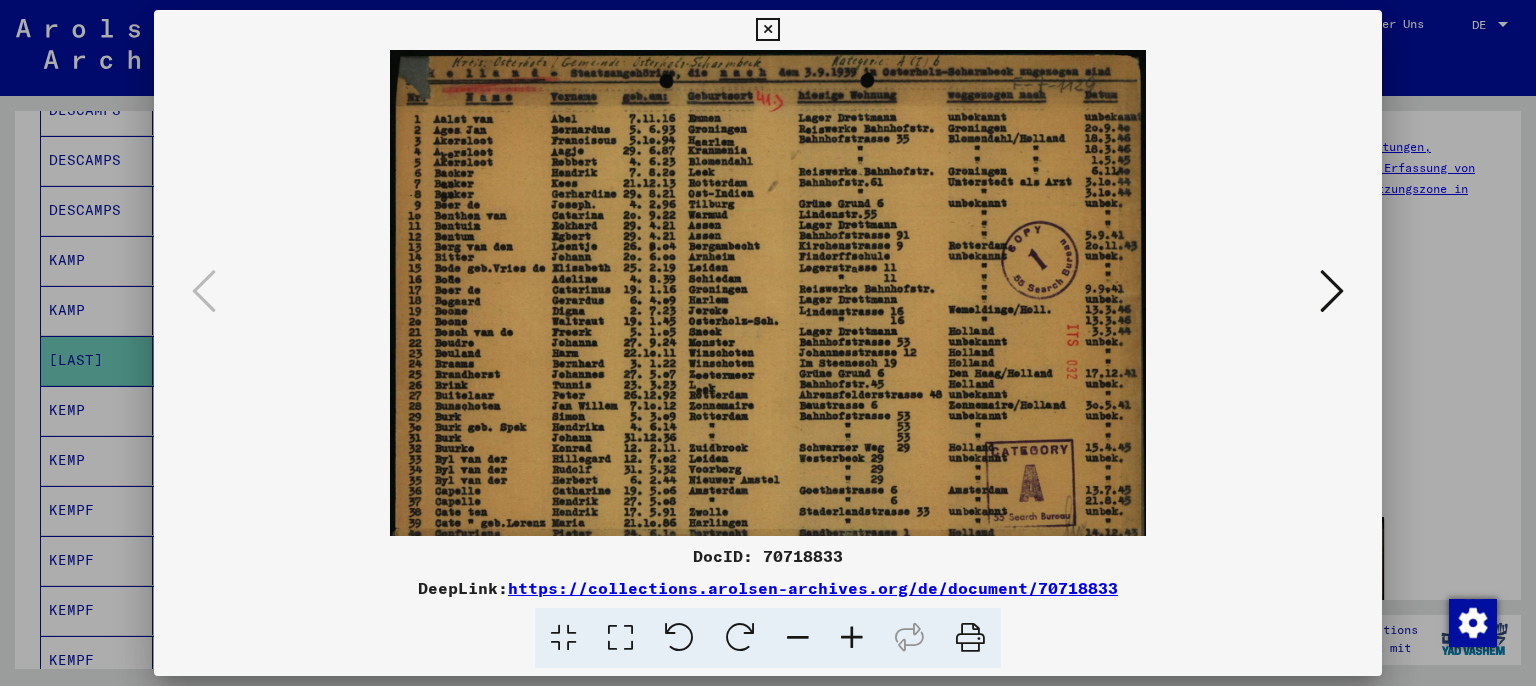 click at bounding box center (852, 638) 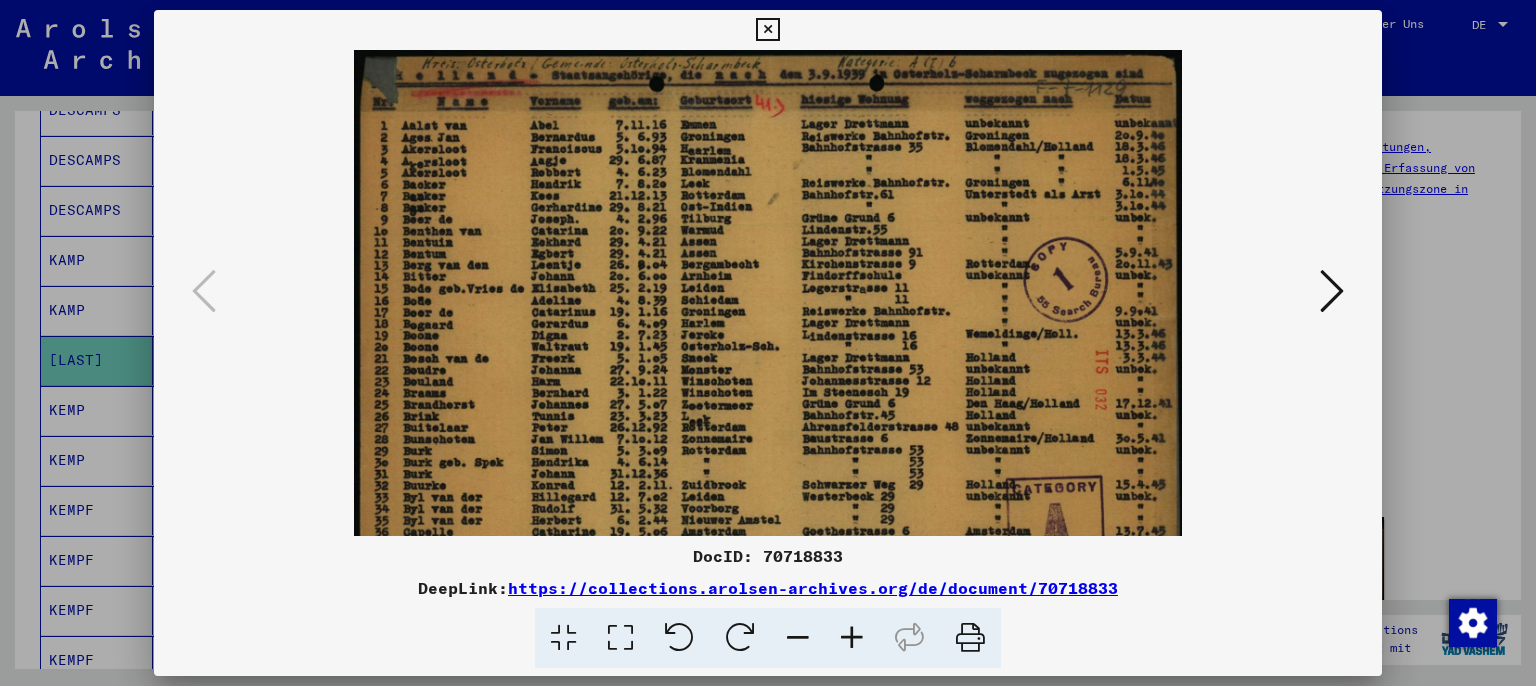 click at bounding box center (1332, 291) 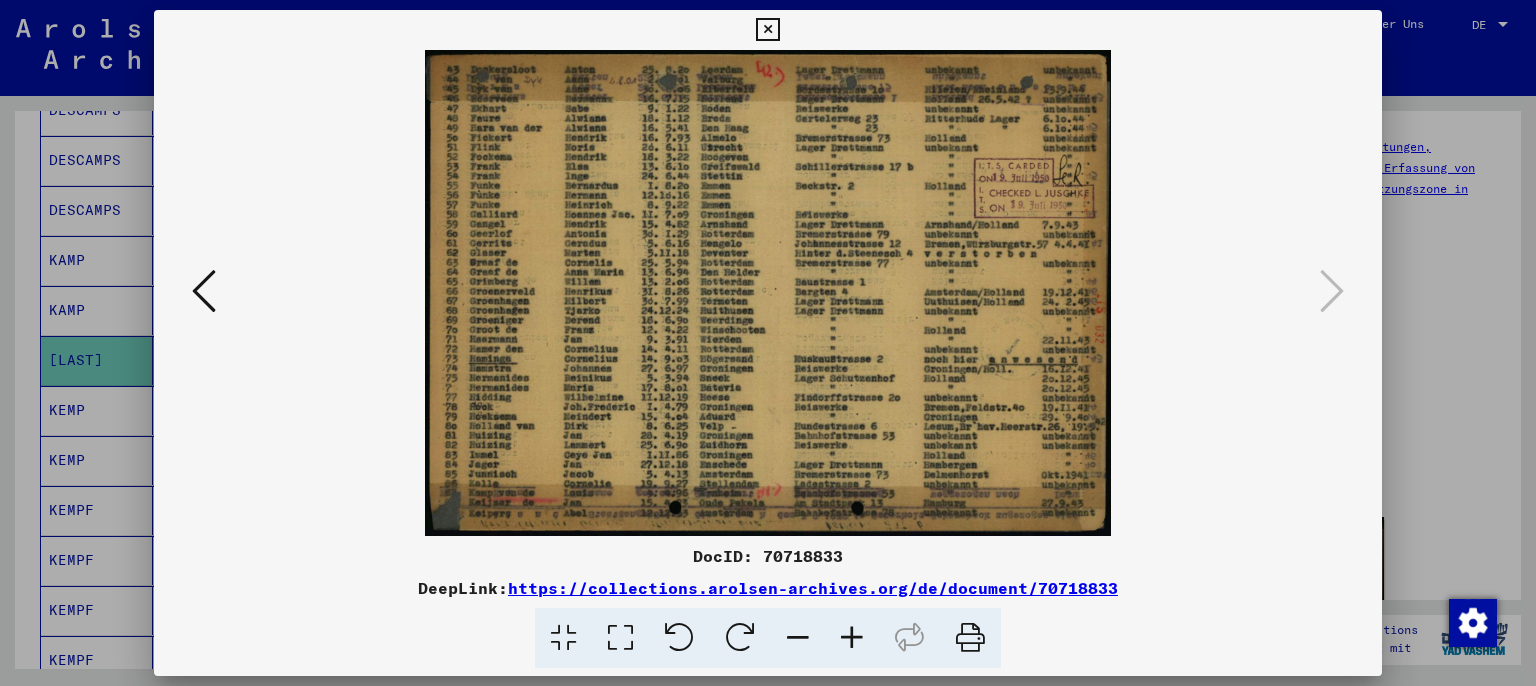 click at bounding box center [768, 293] 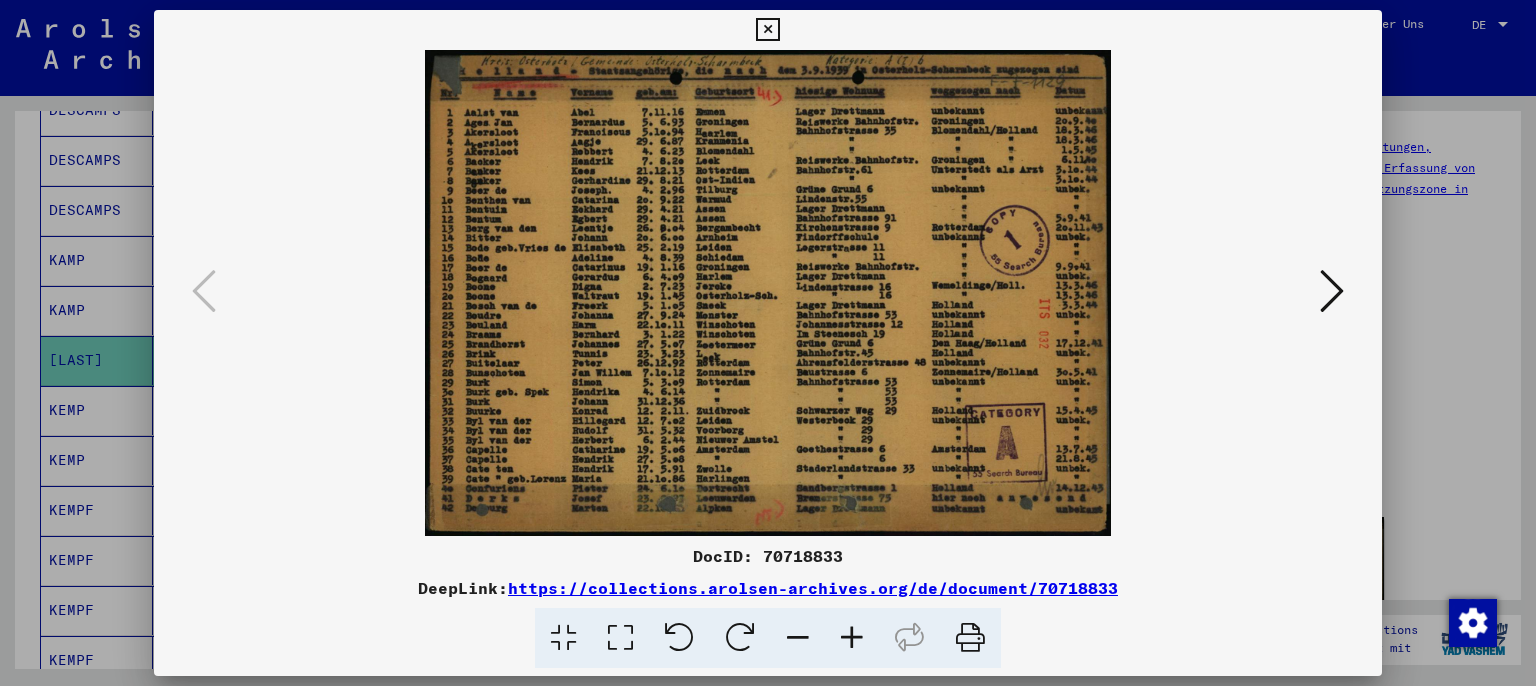 click at bounding box center [1332, 291] 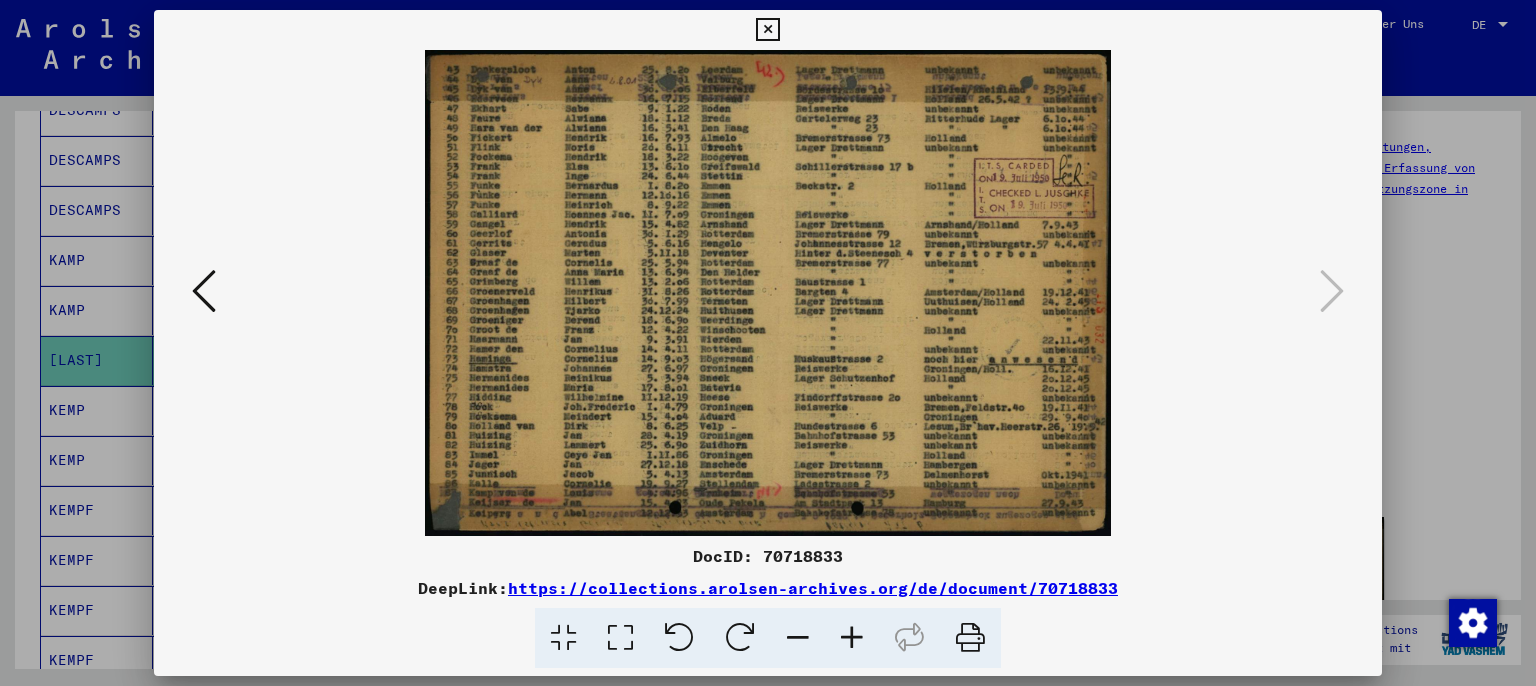 click at bounding box center (767, 30) 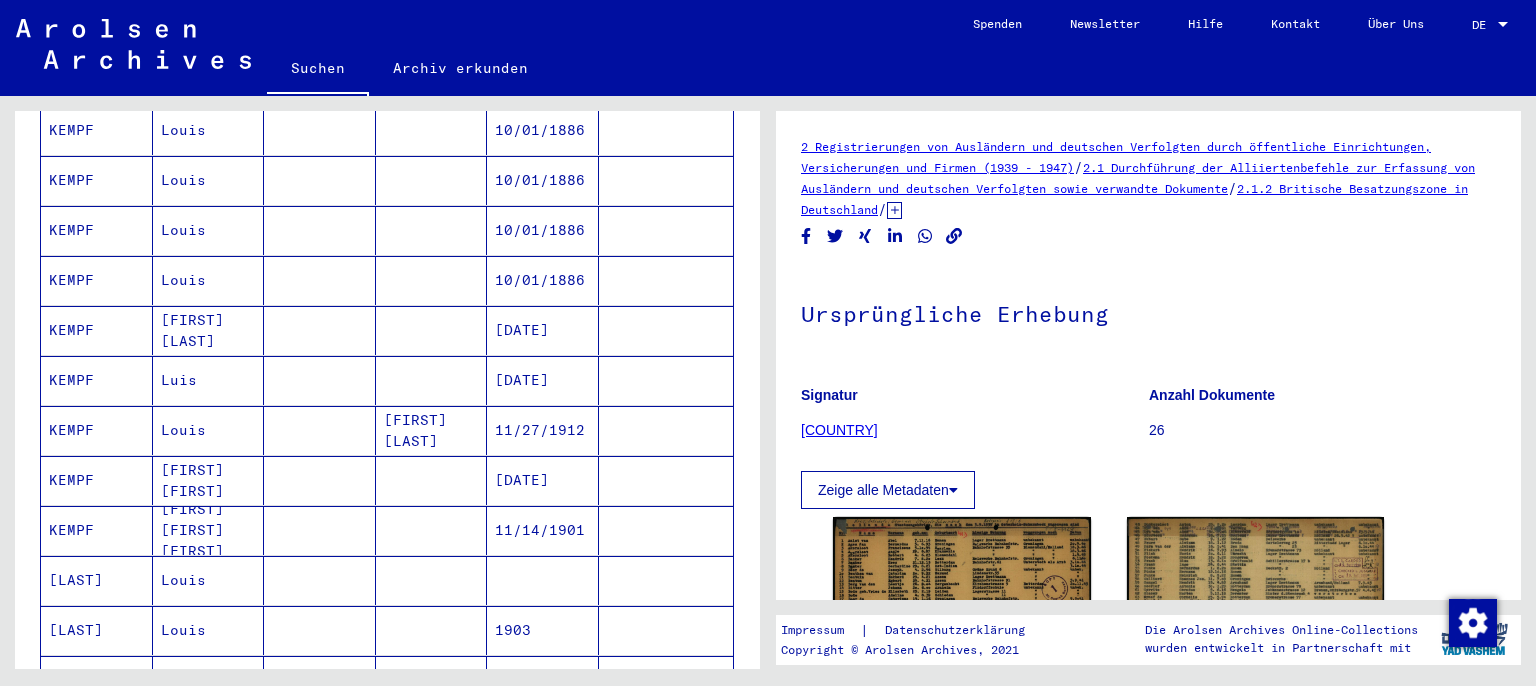 scroll, scrollTop: 1076, scrollLeft: 0, axis: vertical 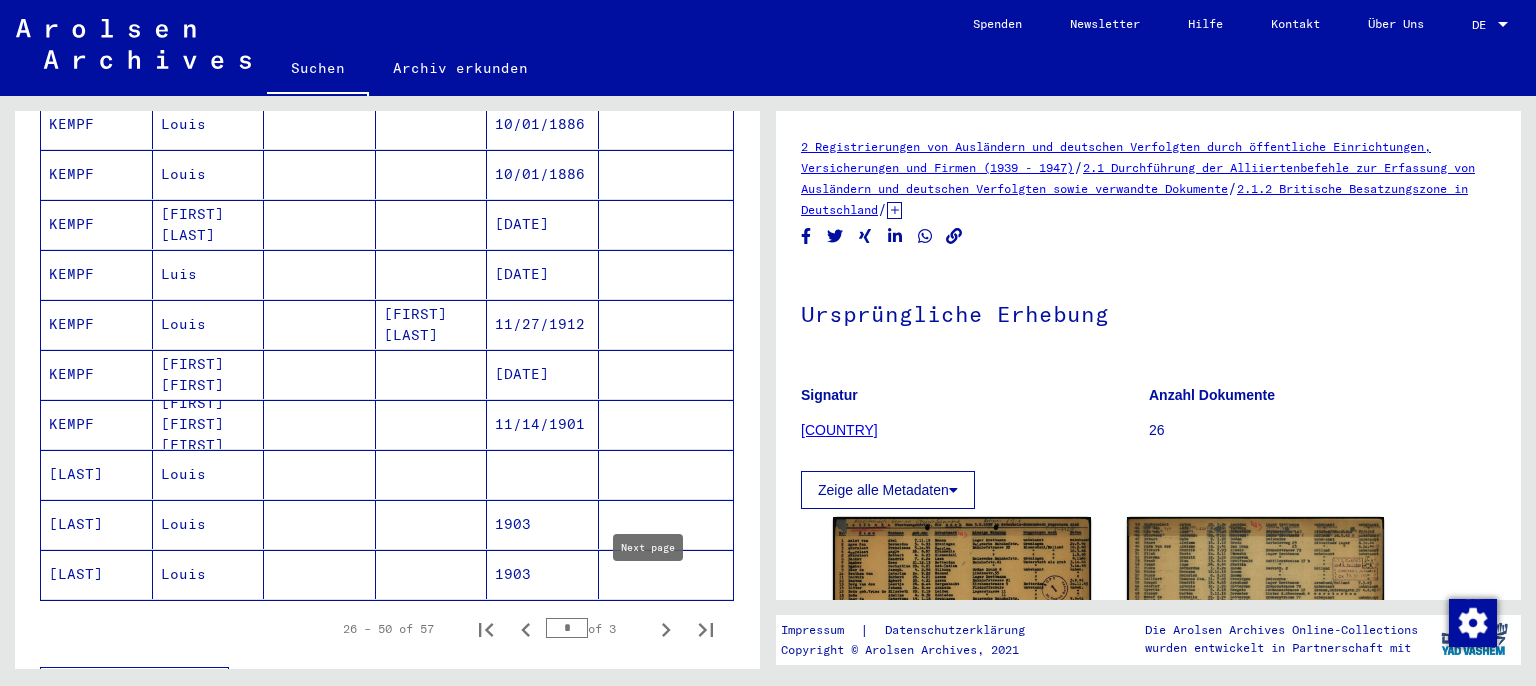 click 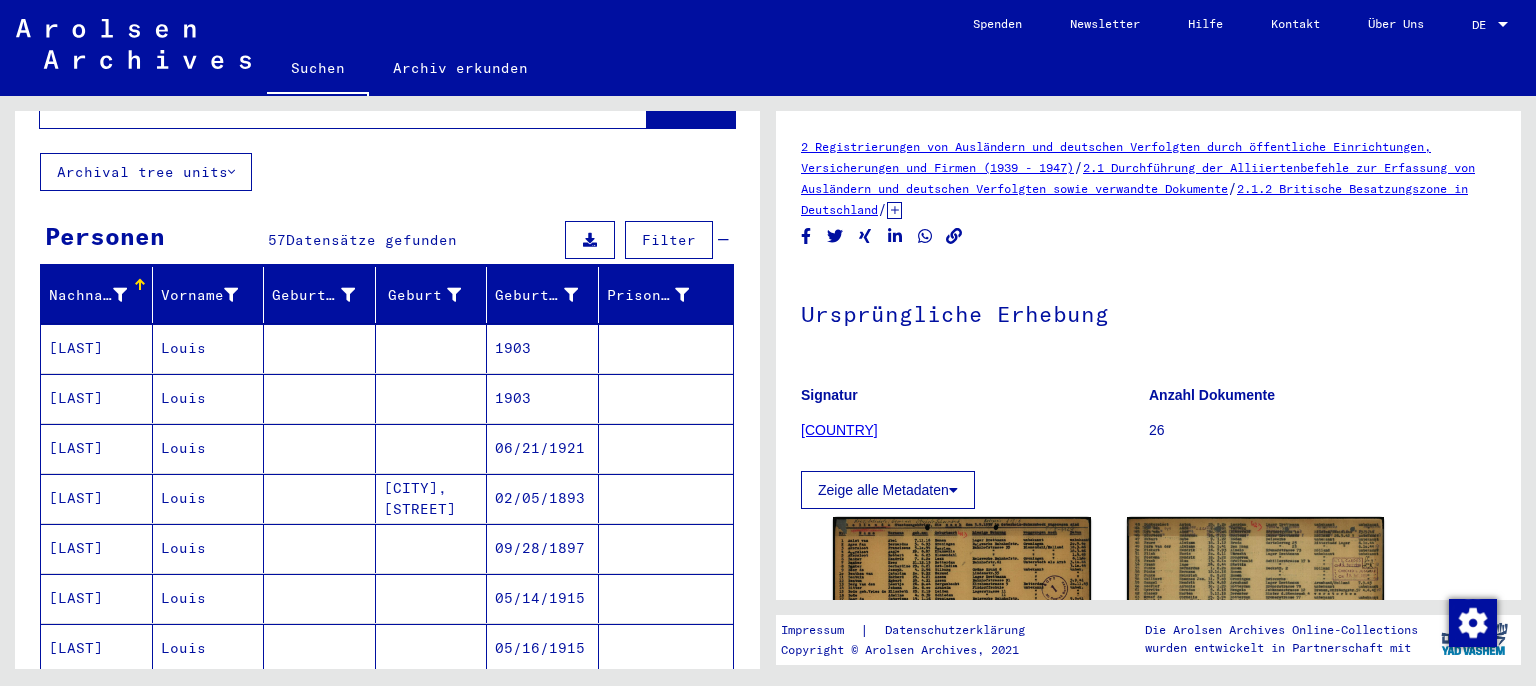 scroll, scrollTop: 0, scrollLeft: 0, axis: both 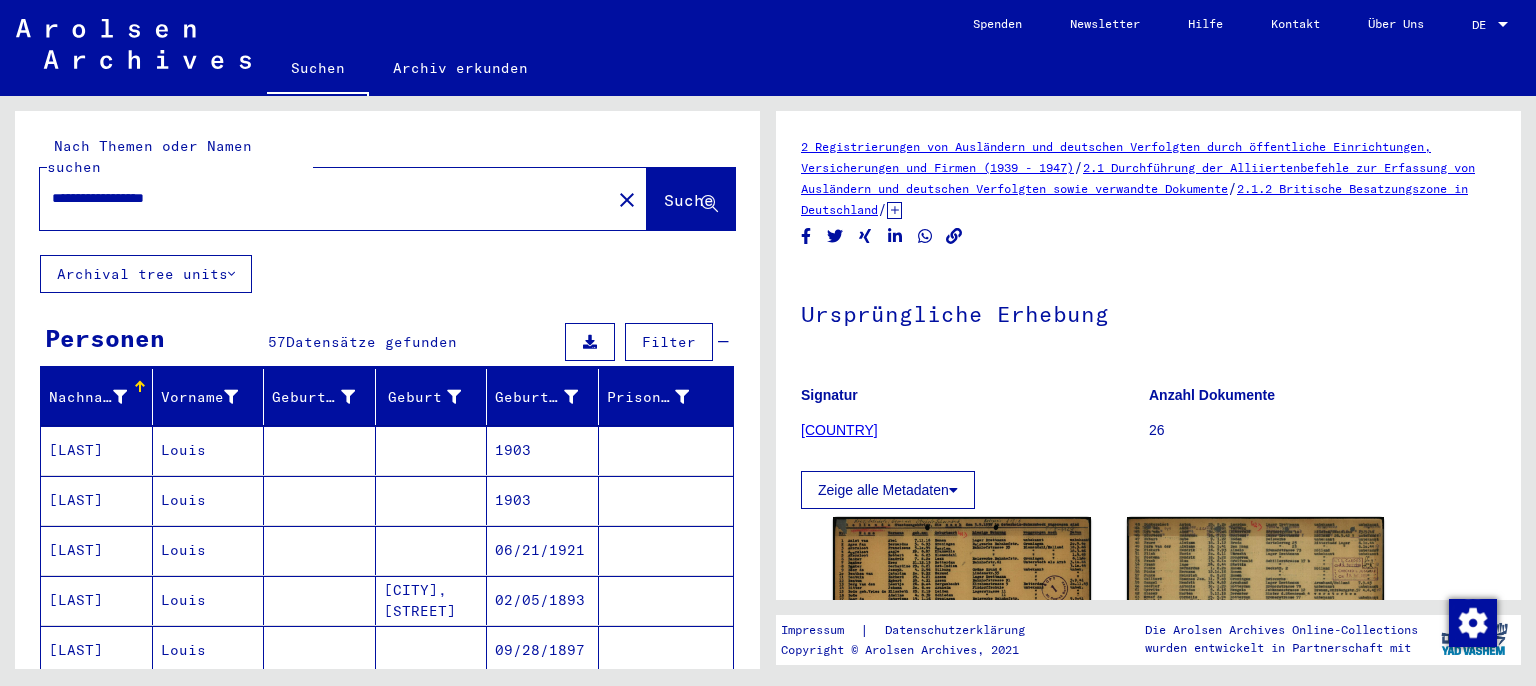 drag, startPoint x: 214, startPoint y: 177, endPoint x: 15, endPoint y: 165, distance: 199.36148 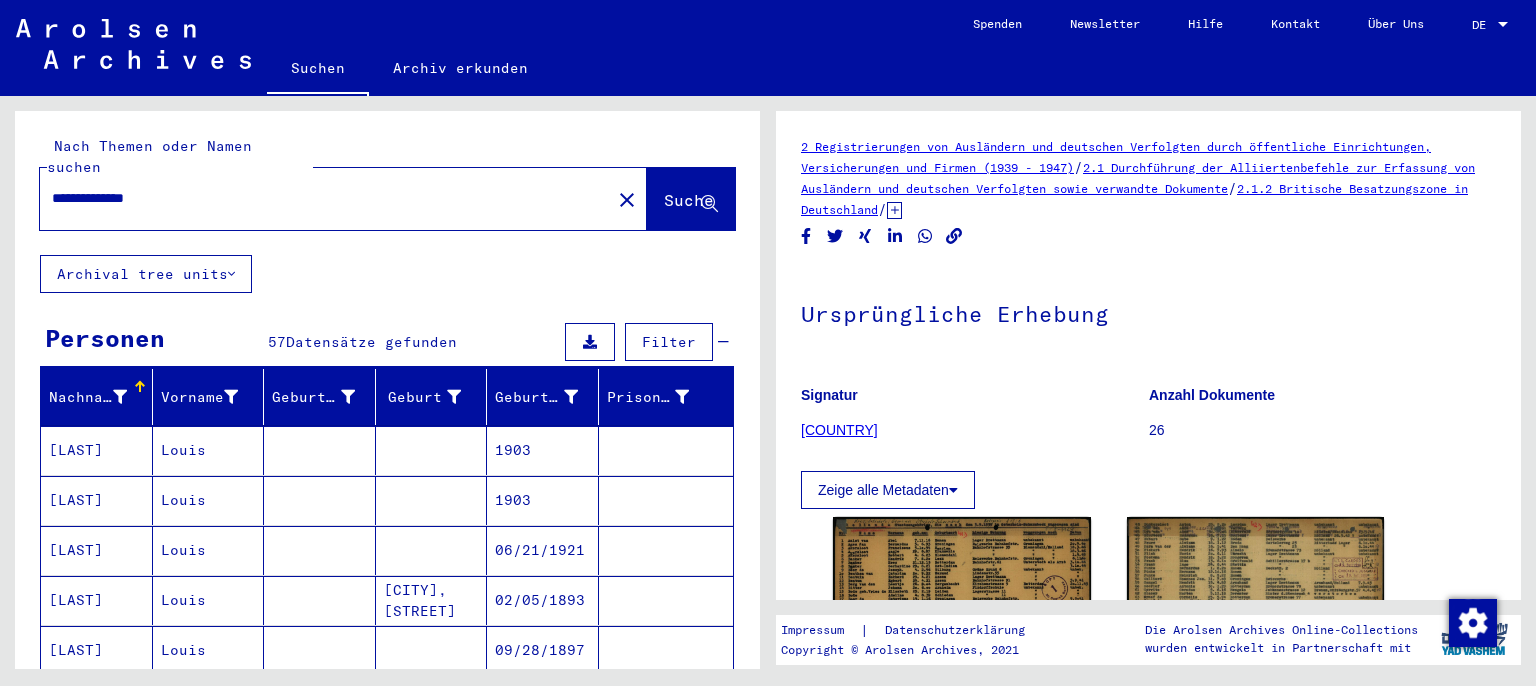 type on "**********" 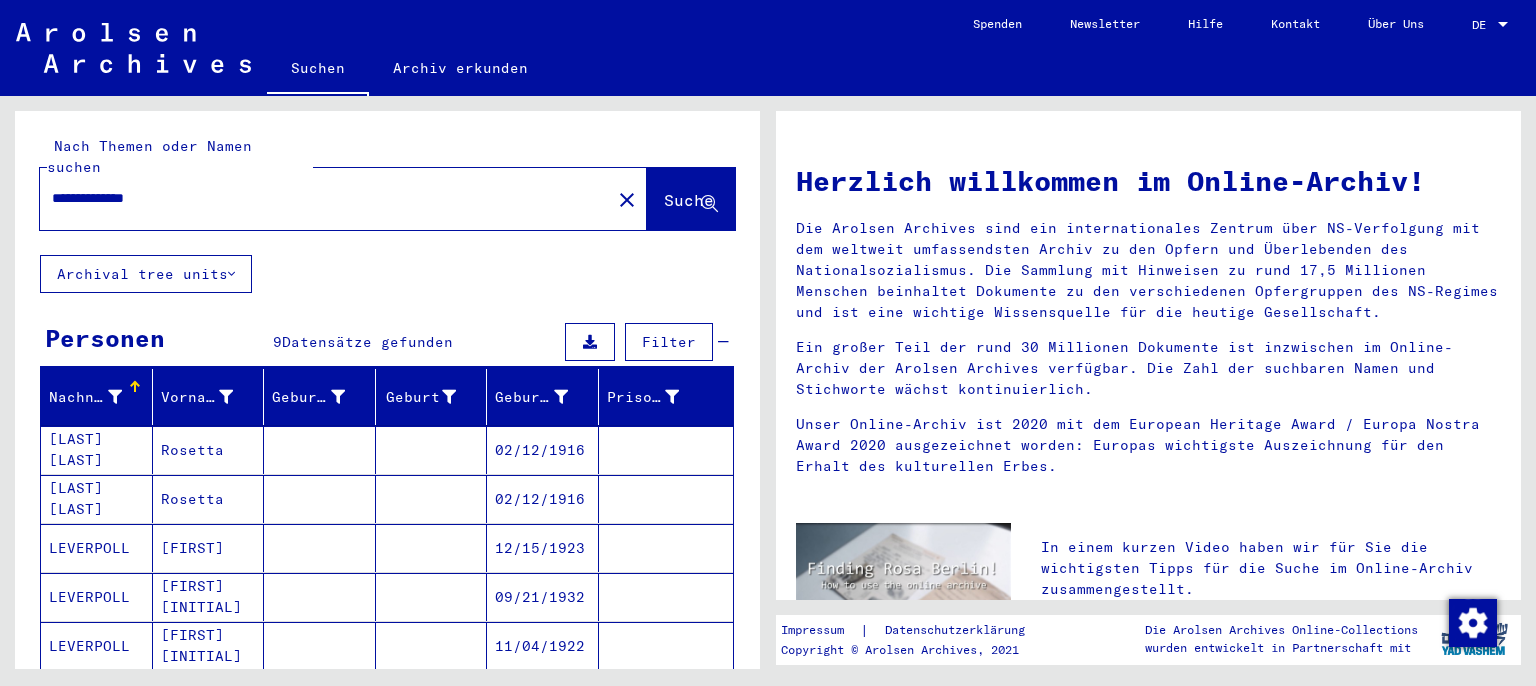 click on "LEVERPOLL" at bounding box center (97, 597) 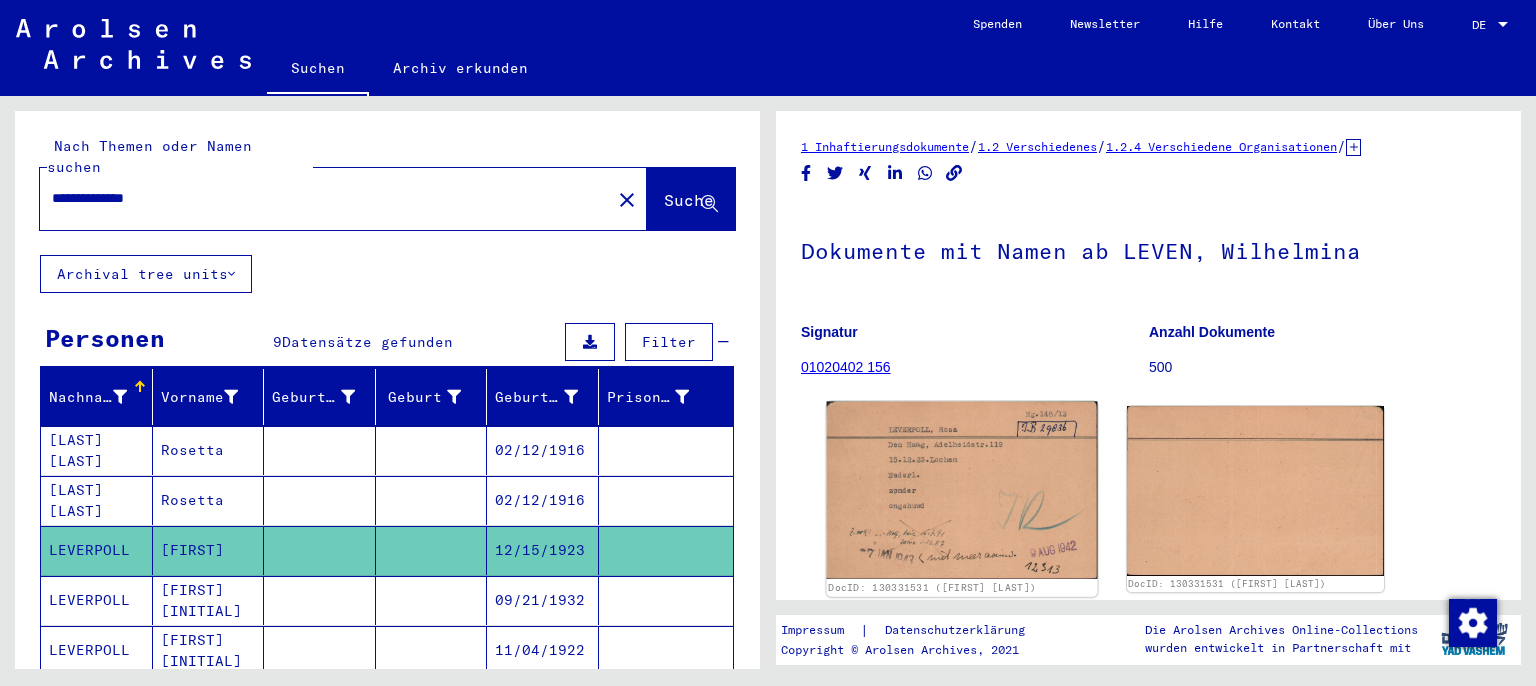 click 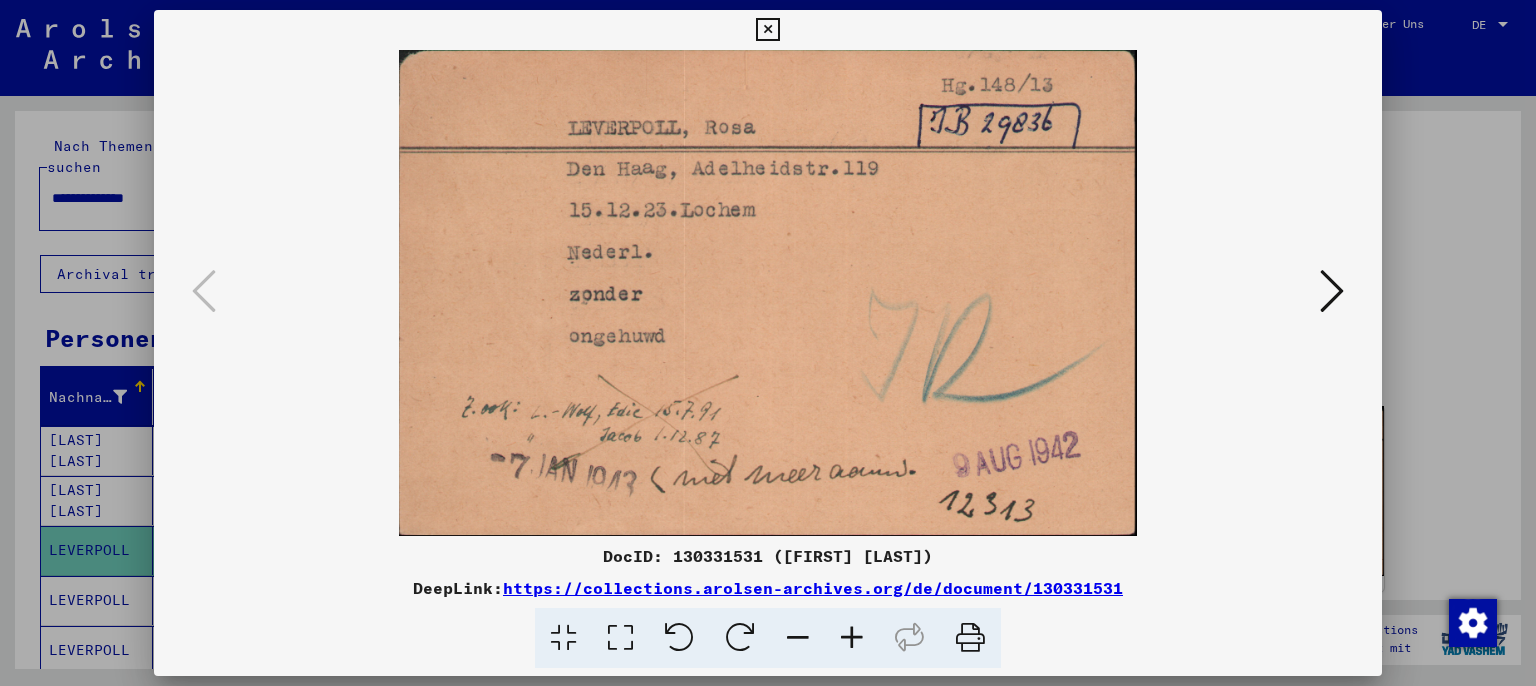 type 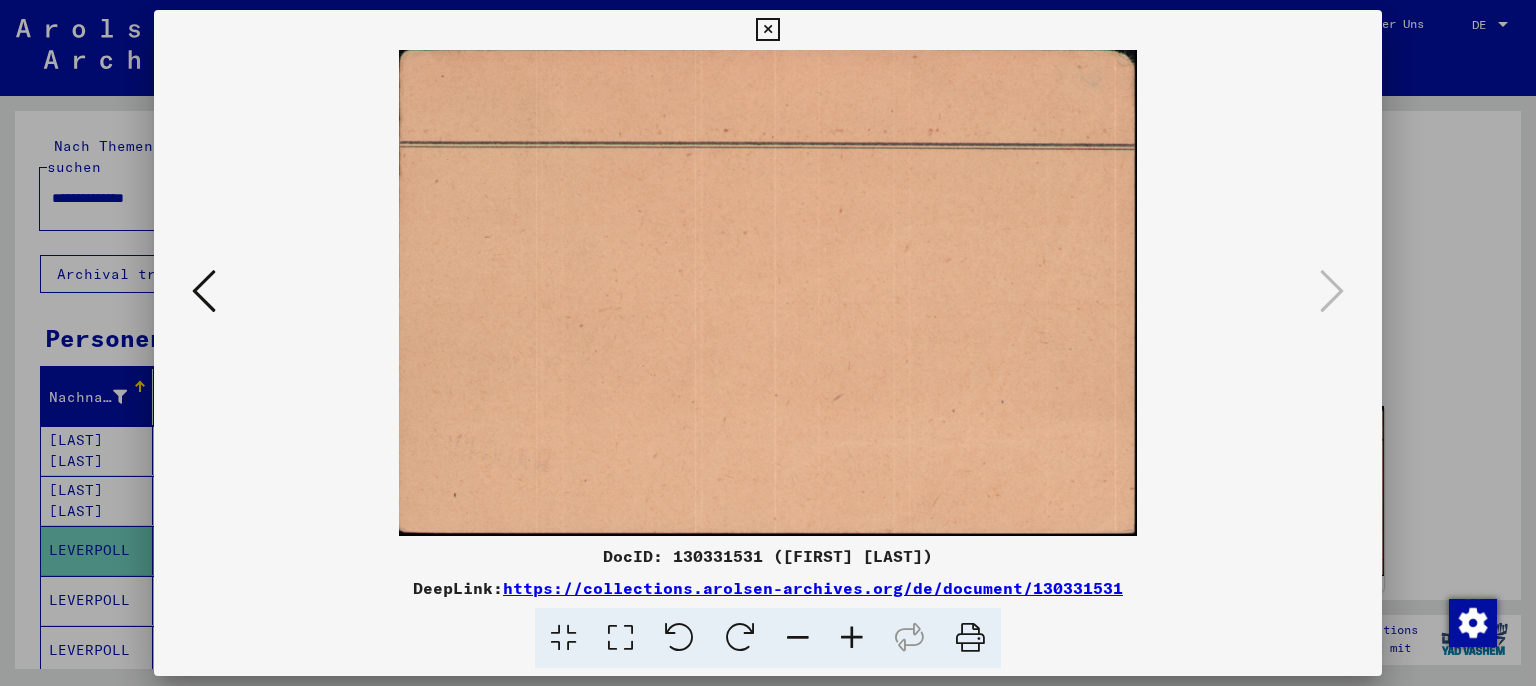 click at bounding box center (204, 291) 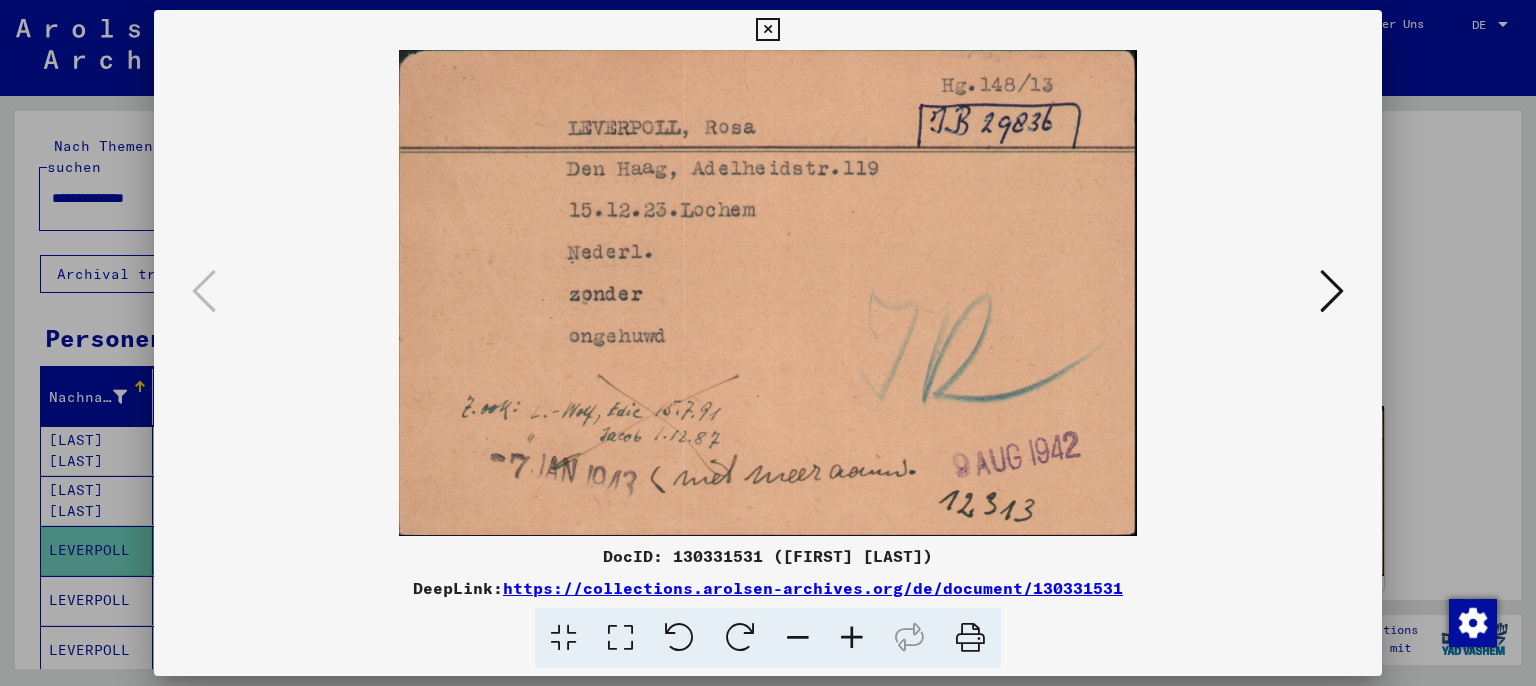 click at bounding box center [768, 293] 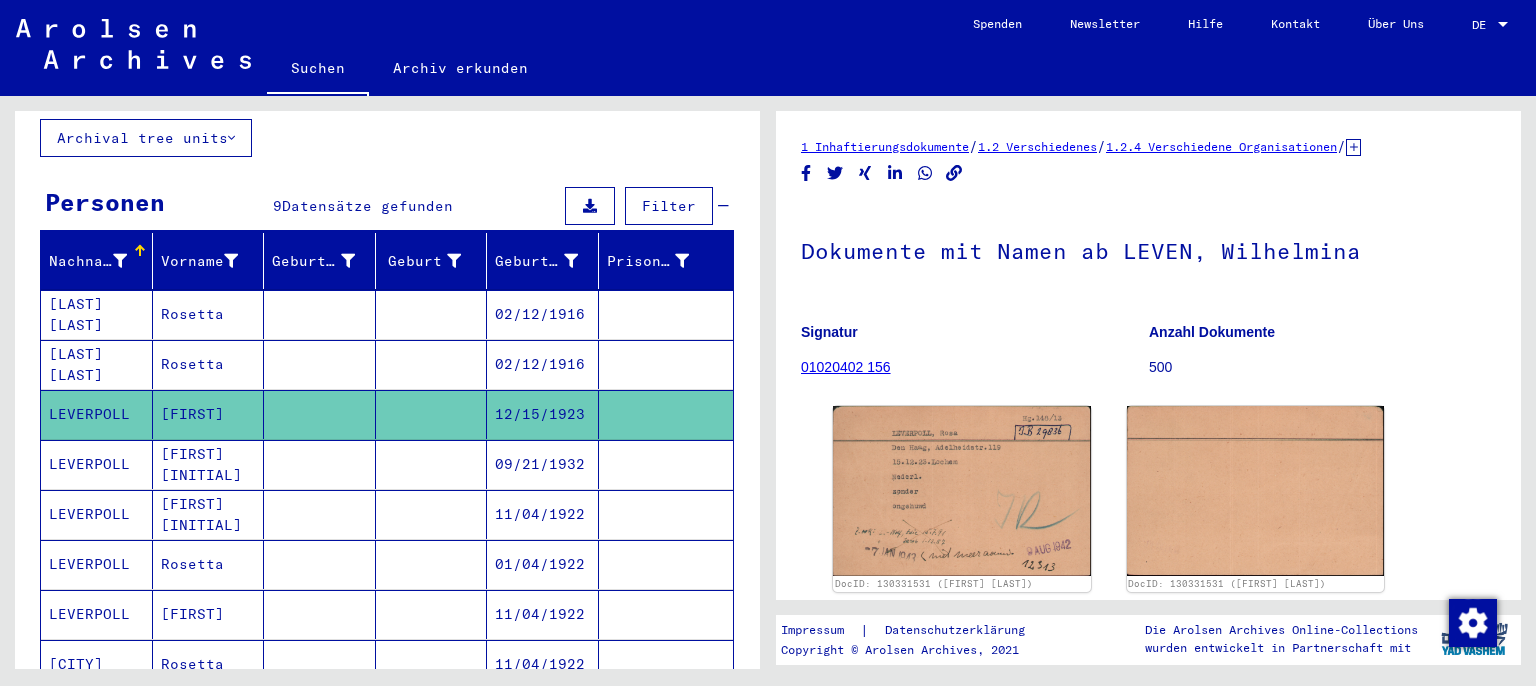 scroll, scrollTop: 0, scrollLeft: 0, axis: both 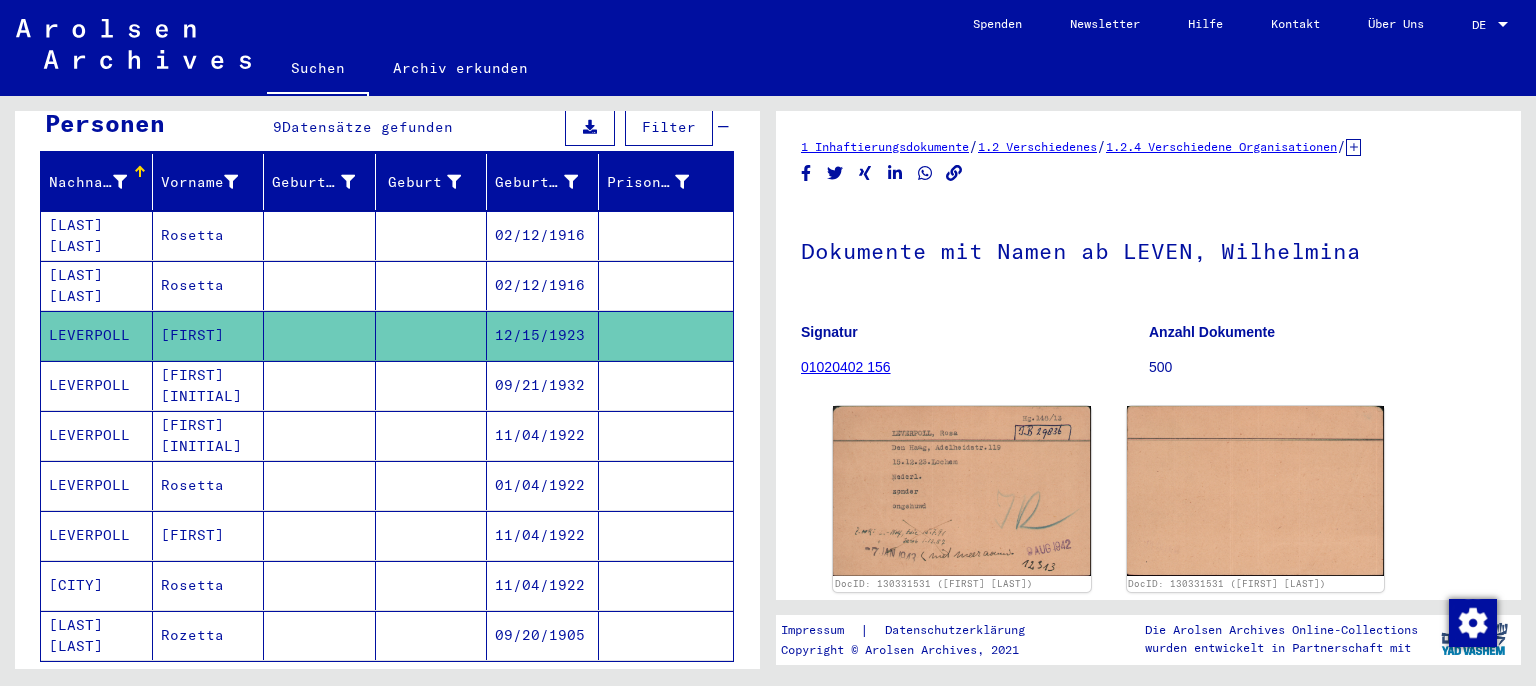 click on "[FIRST] [INITIAL]" at bounding box center [209, 435] 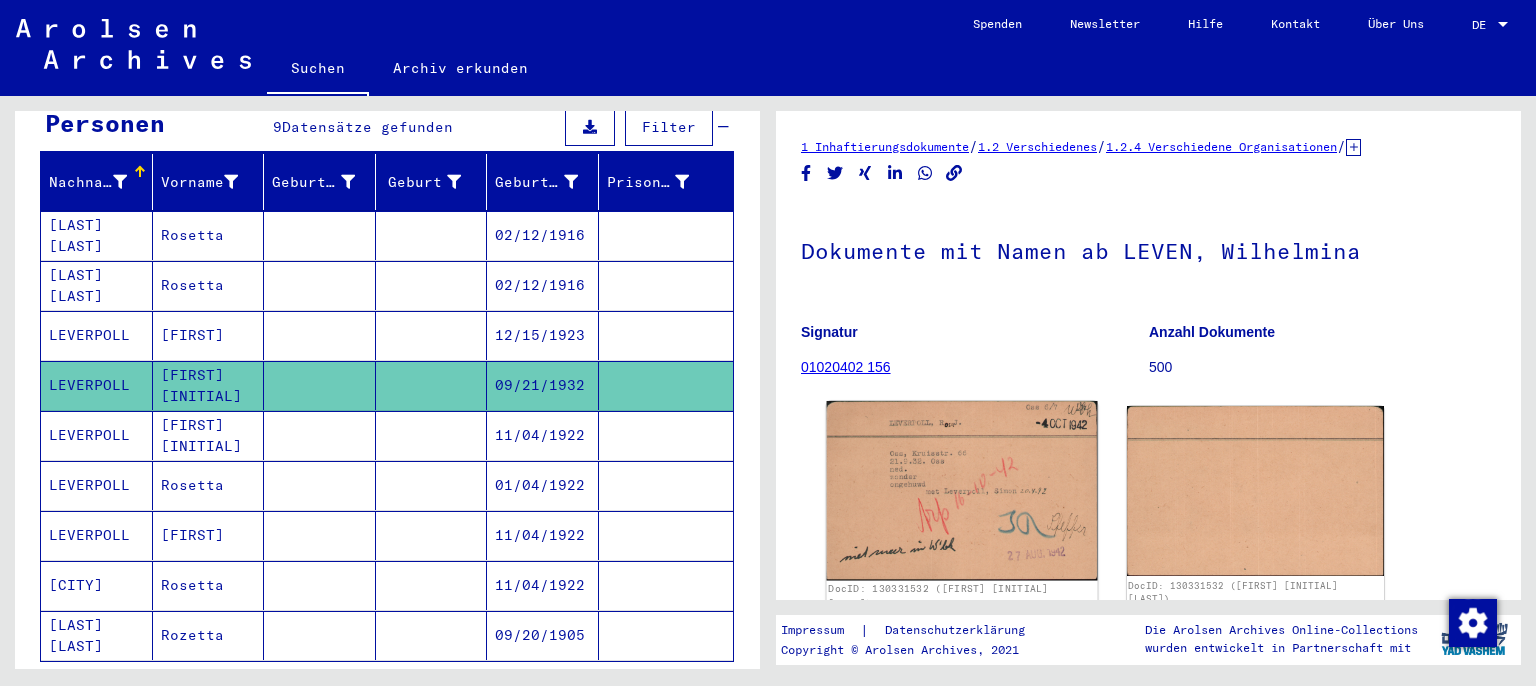 click 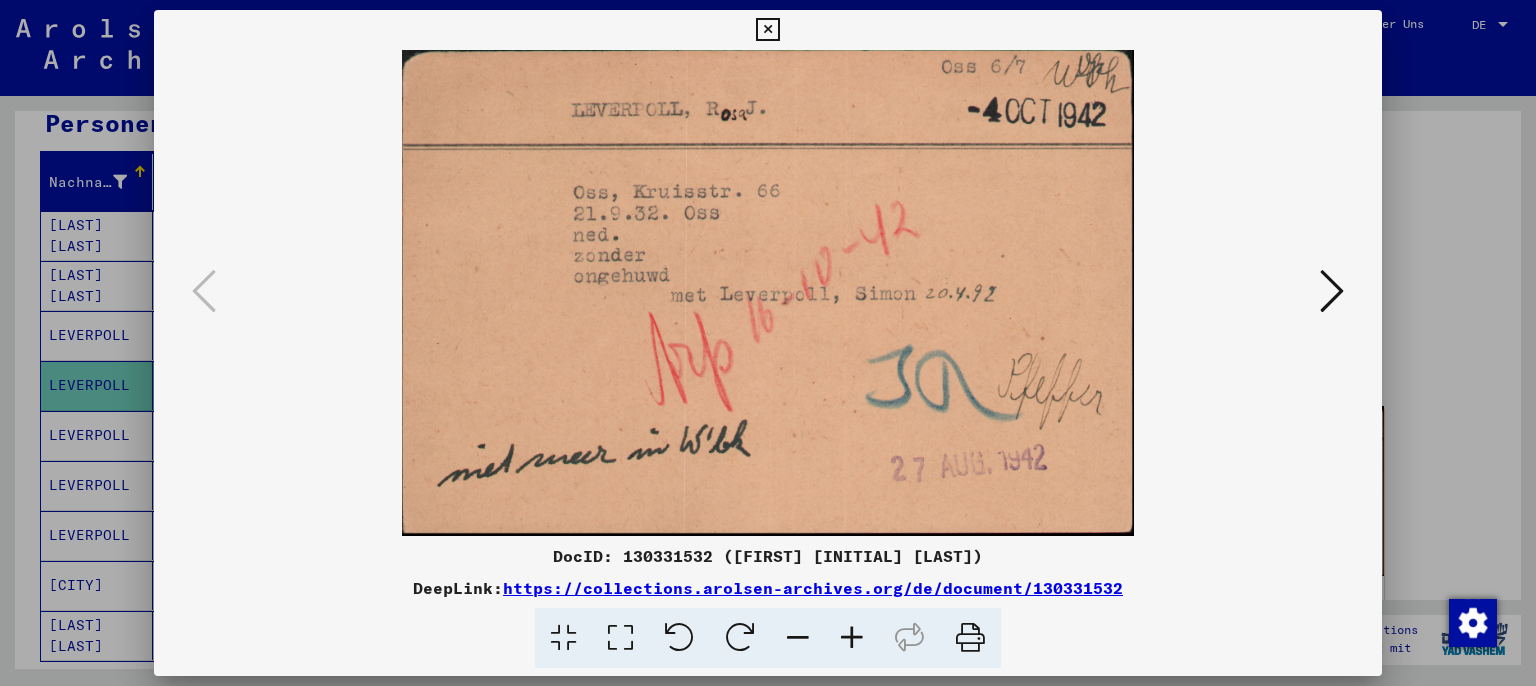 click at bounding box center (1332, 291) 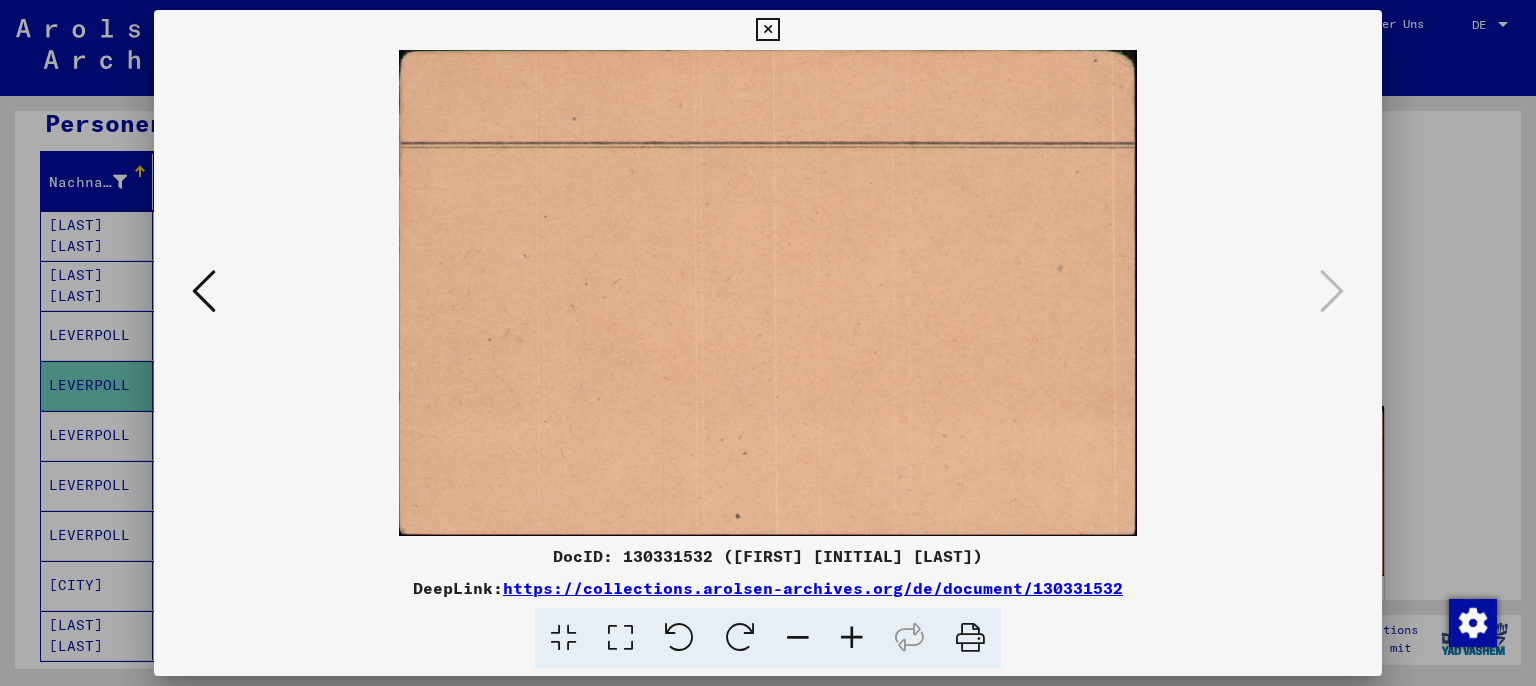click at bounding box center [204, 291] 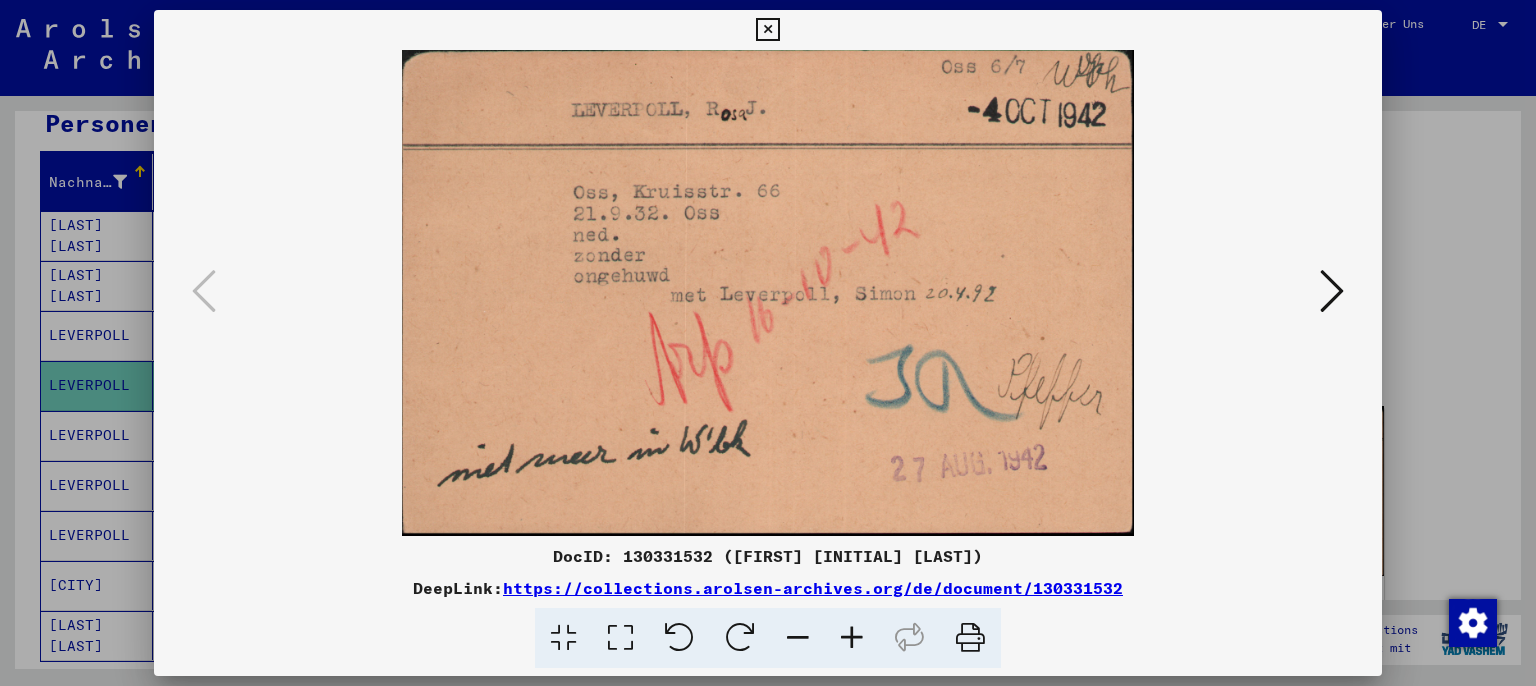 click at bounding box center [767, 30] 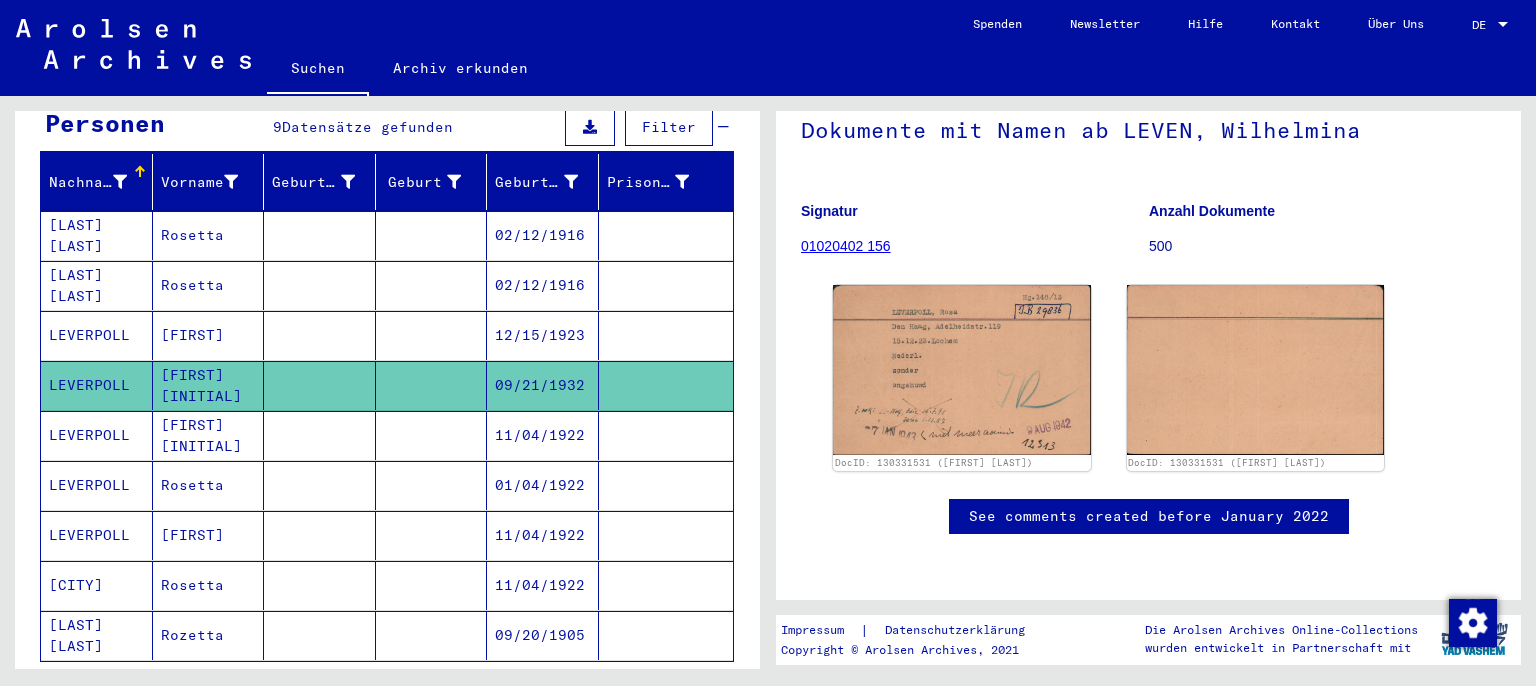 scroll, scrollTop: 0, scrollLeft: 0, axis: both 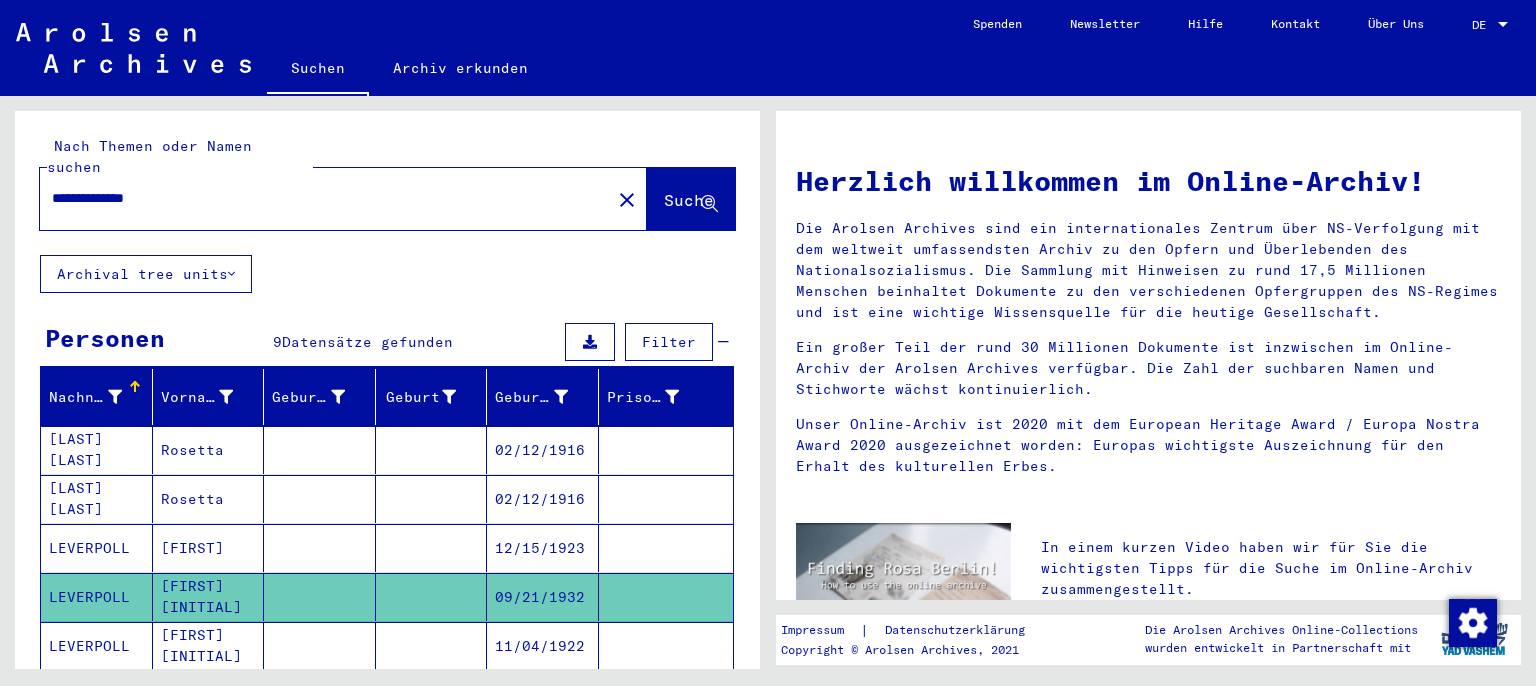 click on "**********" at bounding box center [319, 198] 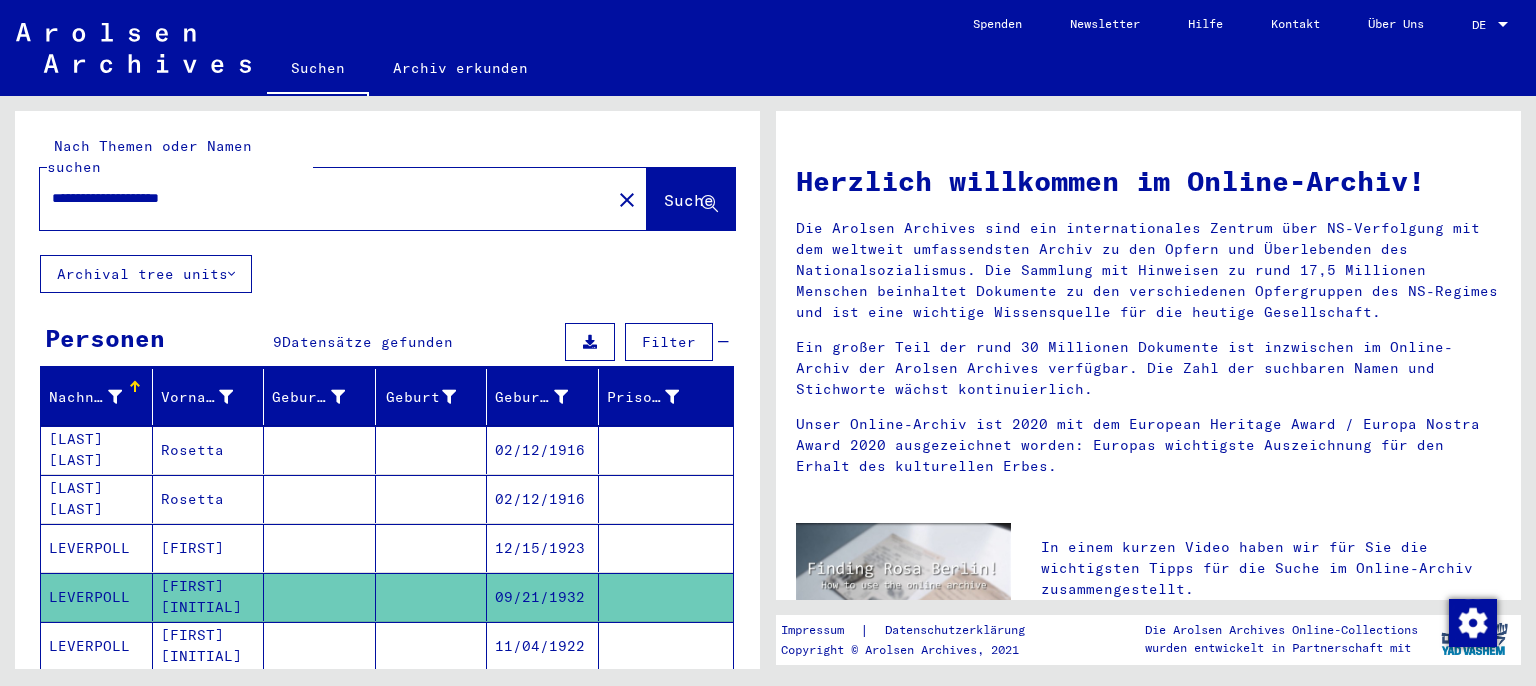 type on "**********" 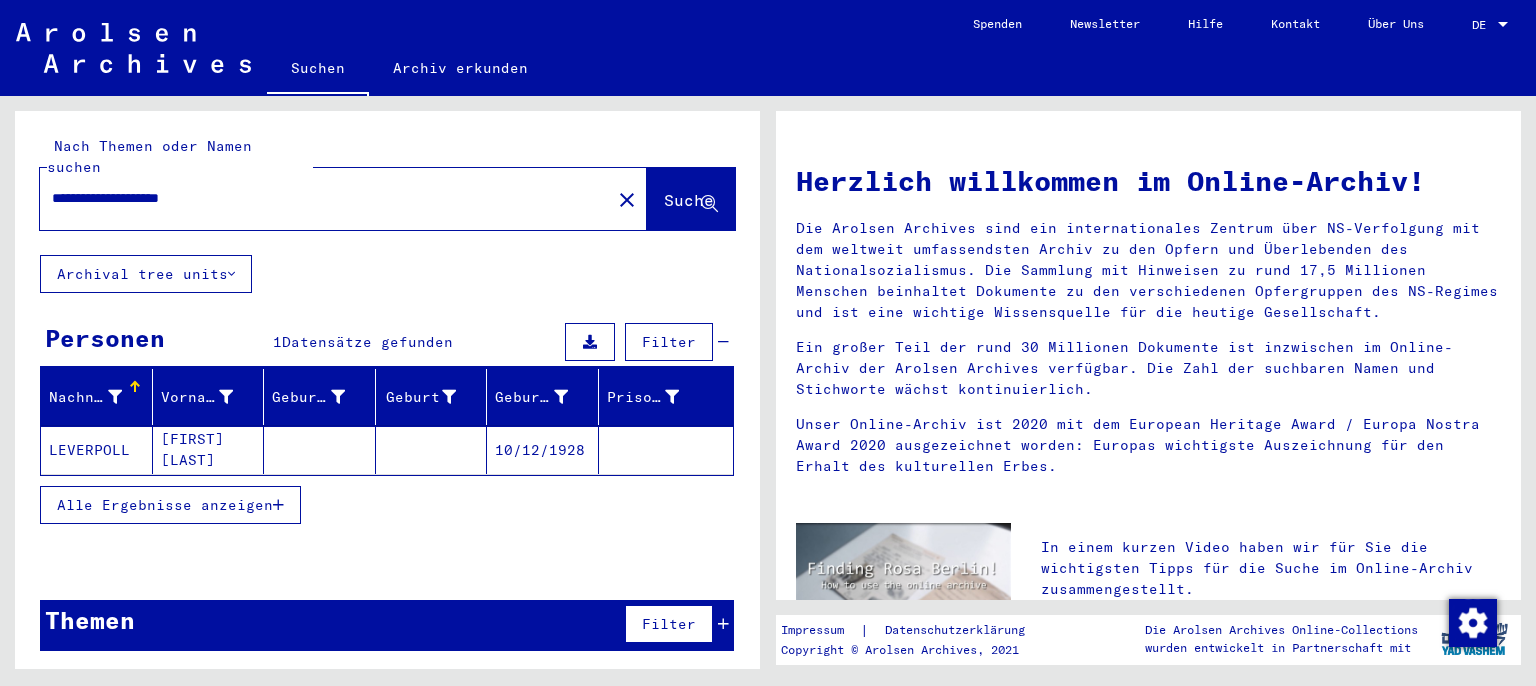click on "LEVERPOLL" 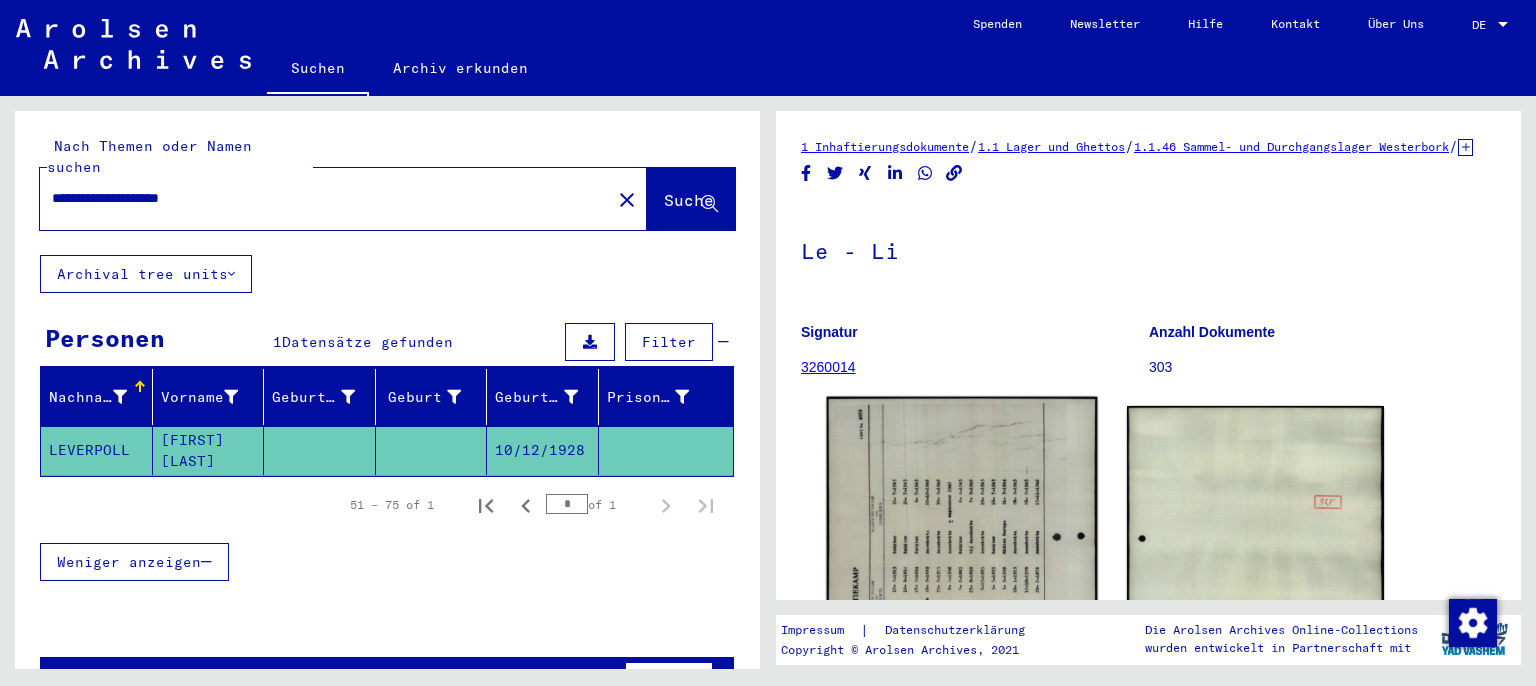 click 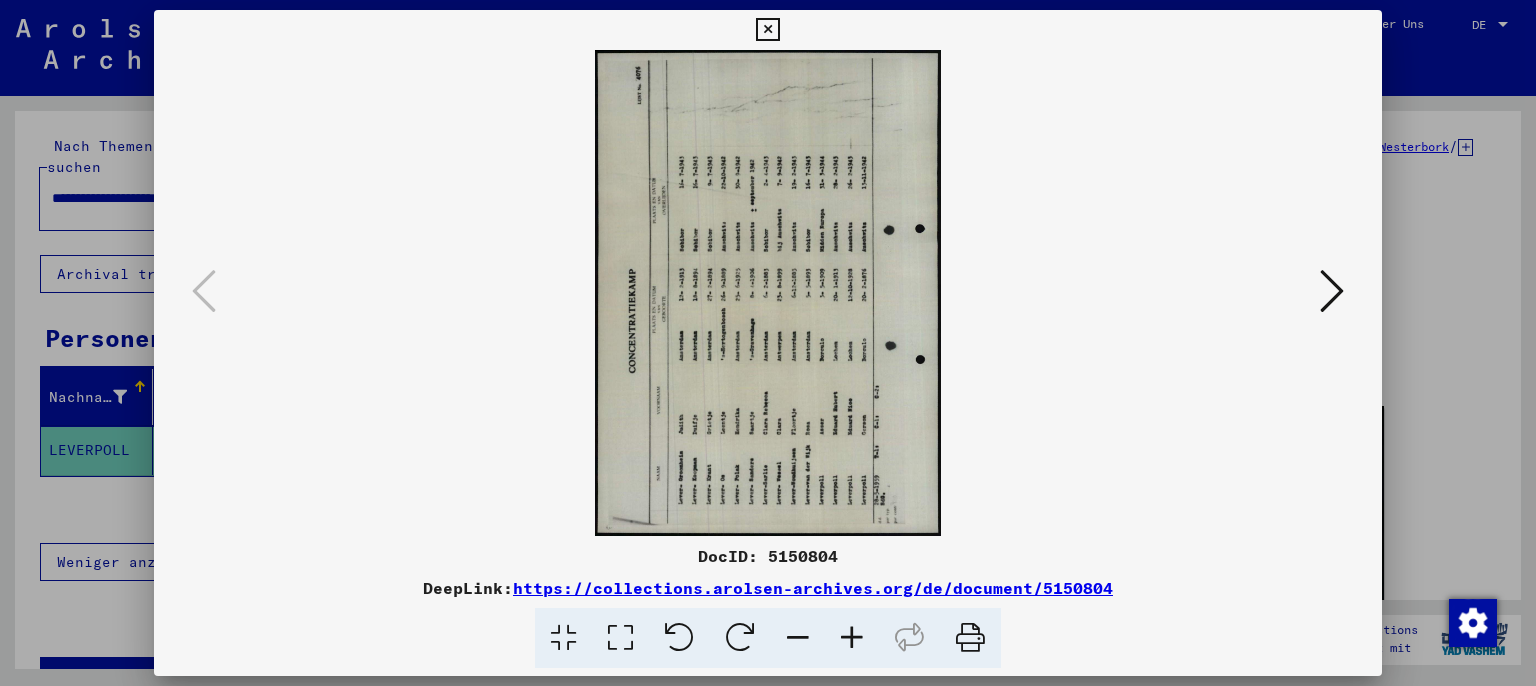 click at bounding box center [1332, 291] 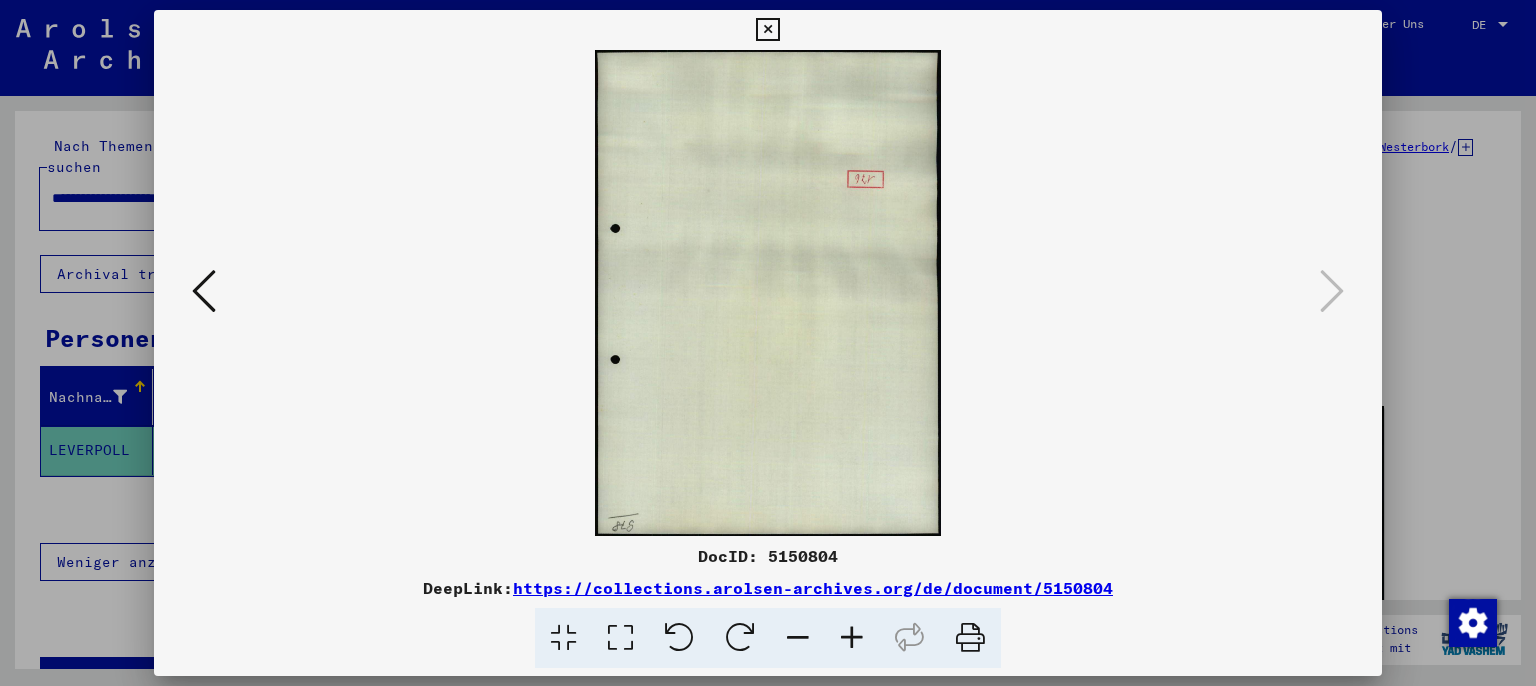 click at bounding box center [768, 293] 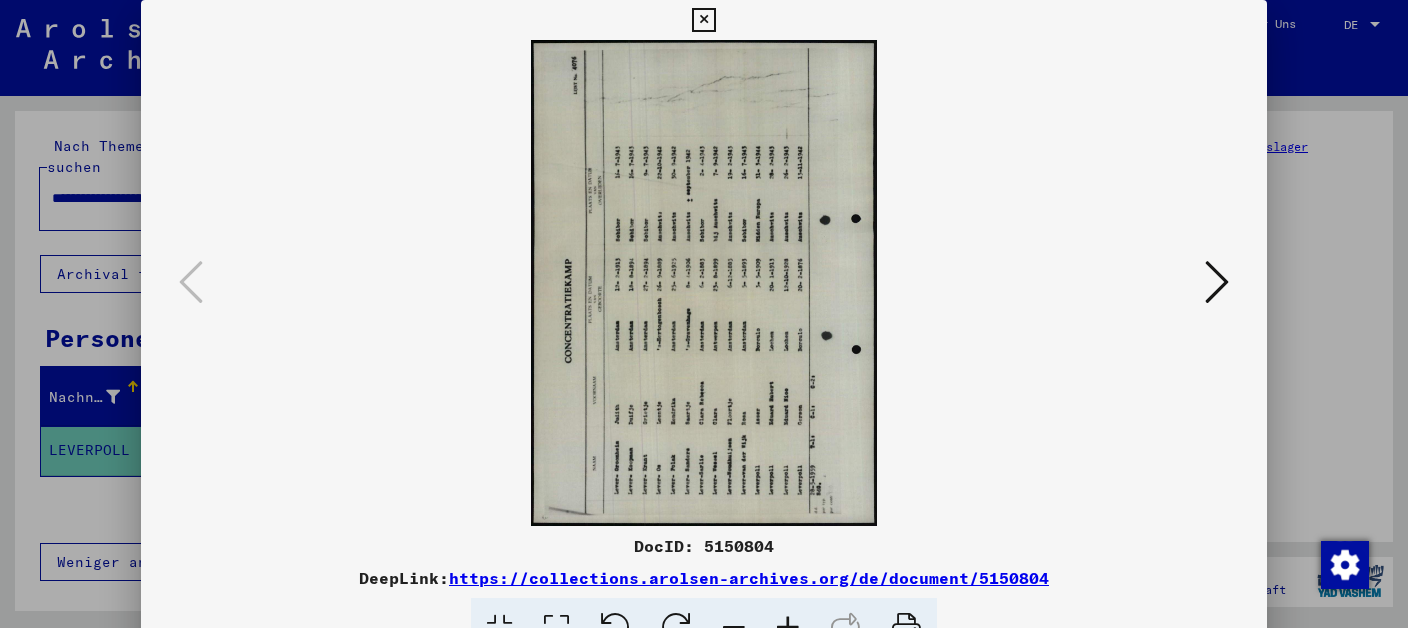 click at bounding box center [676, 628] 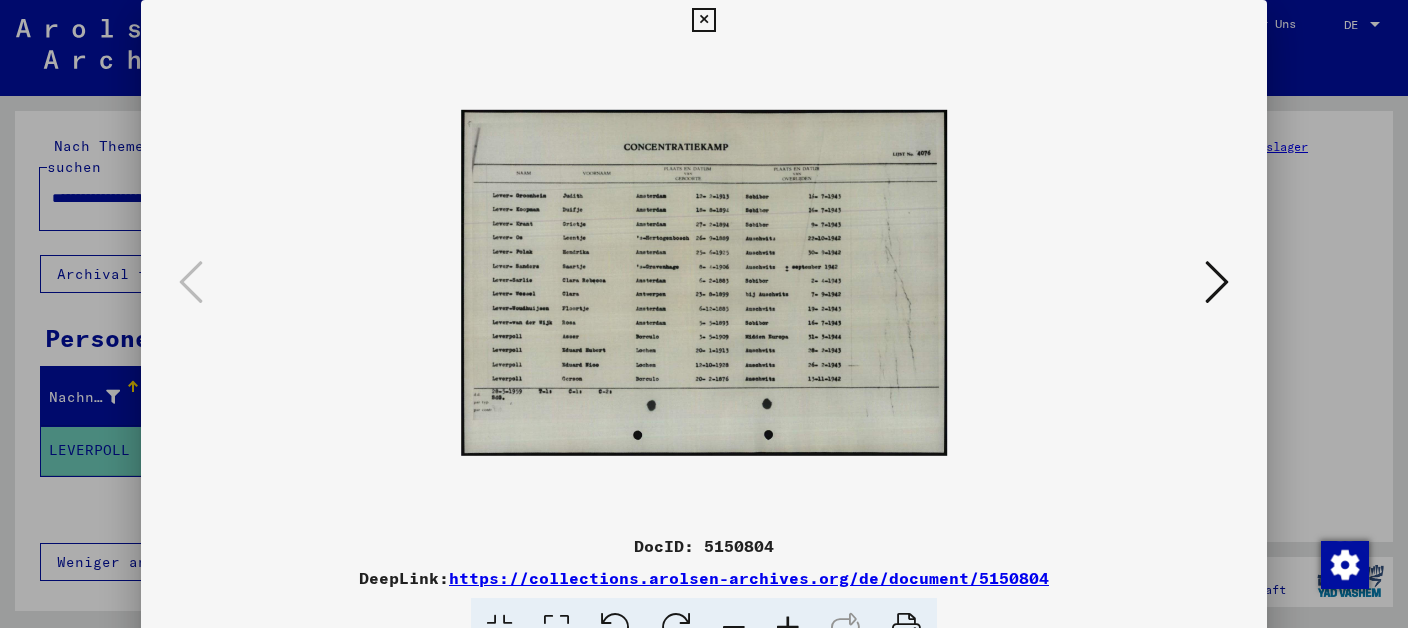 click at bounding box center (676, 628) 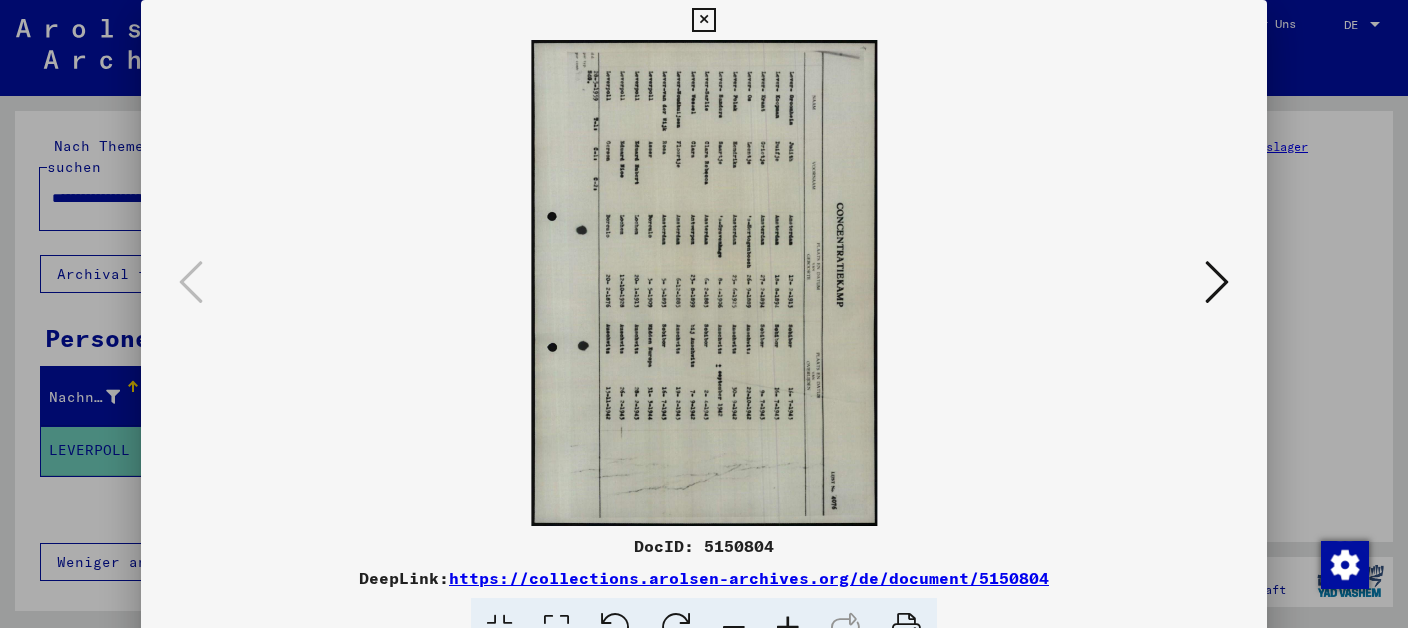 click at bounding box center [676, 628] 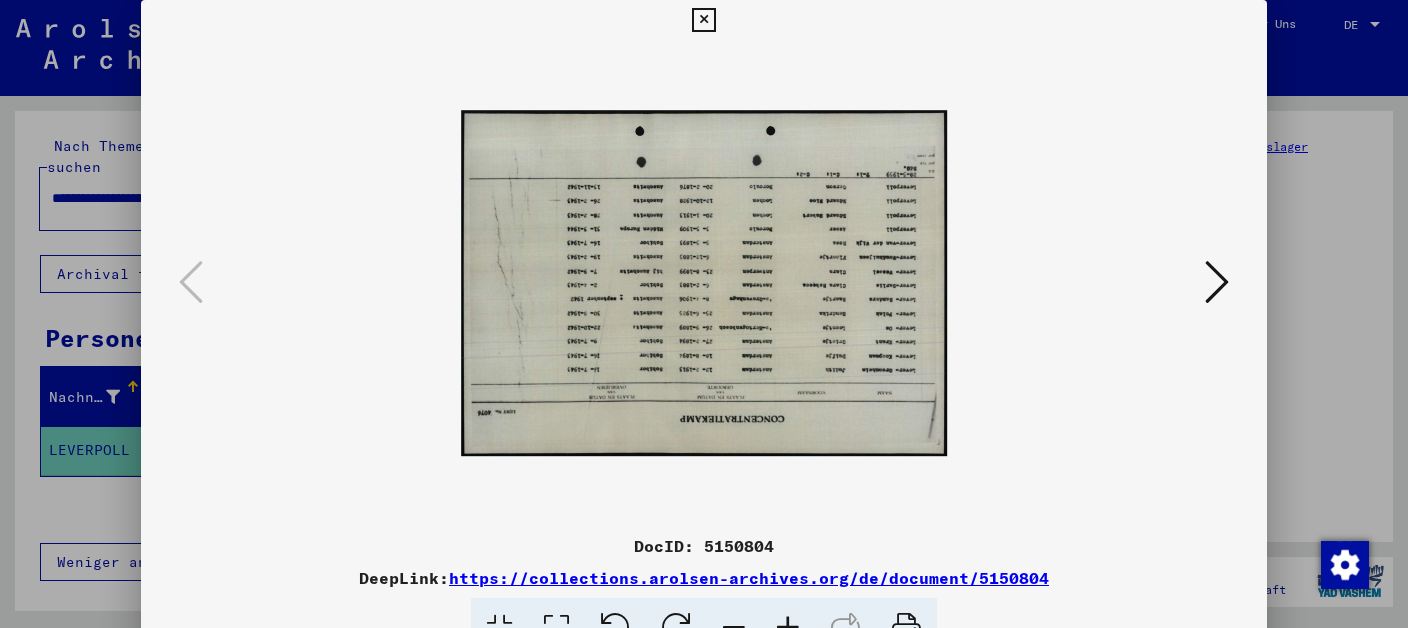 click at bounding box center (676, 628) 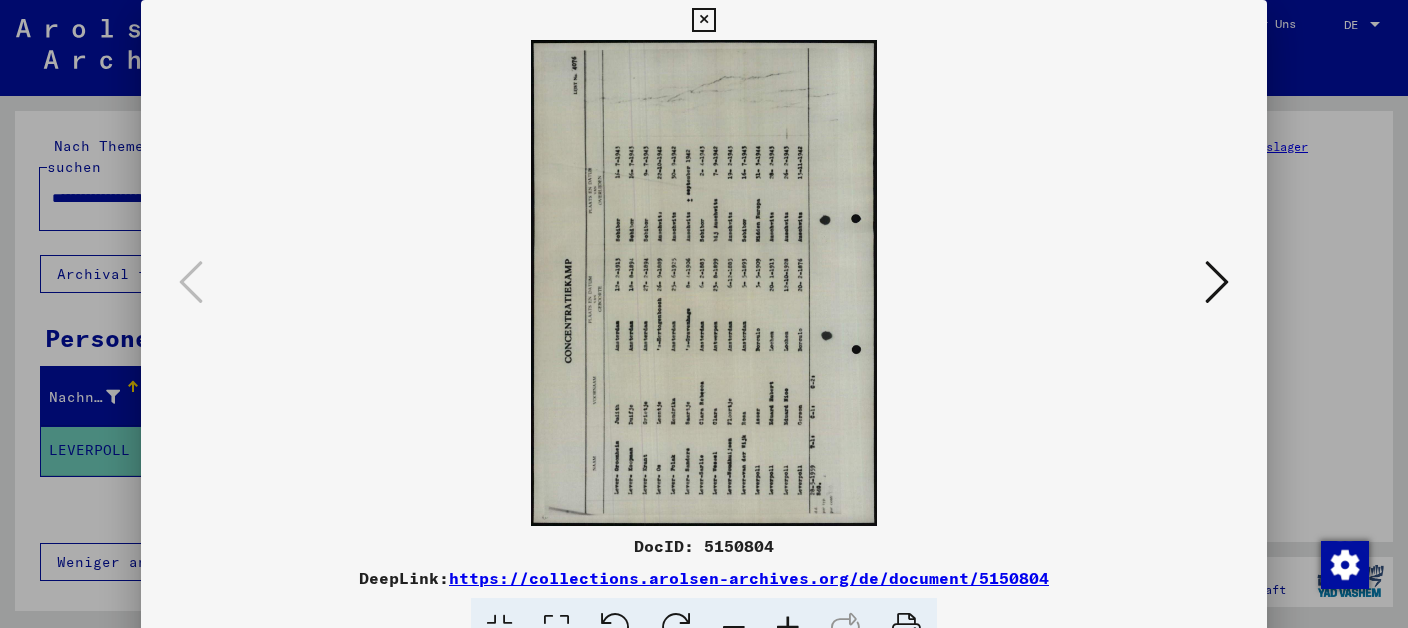 click at bounding box center [676, 628] 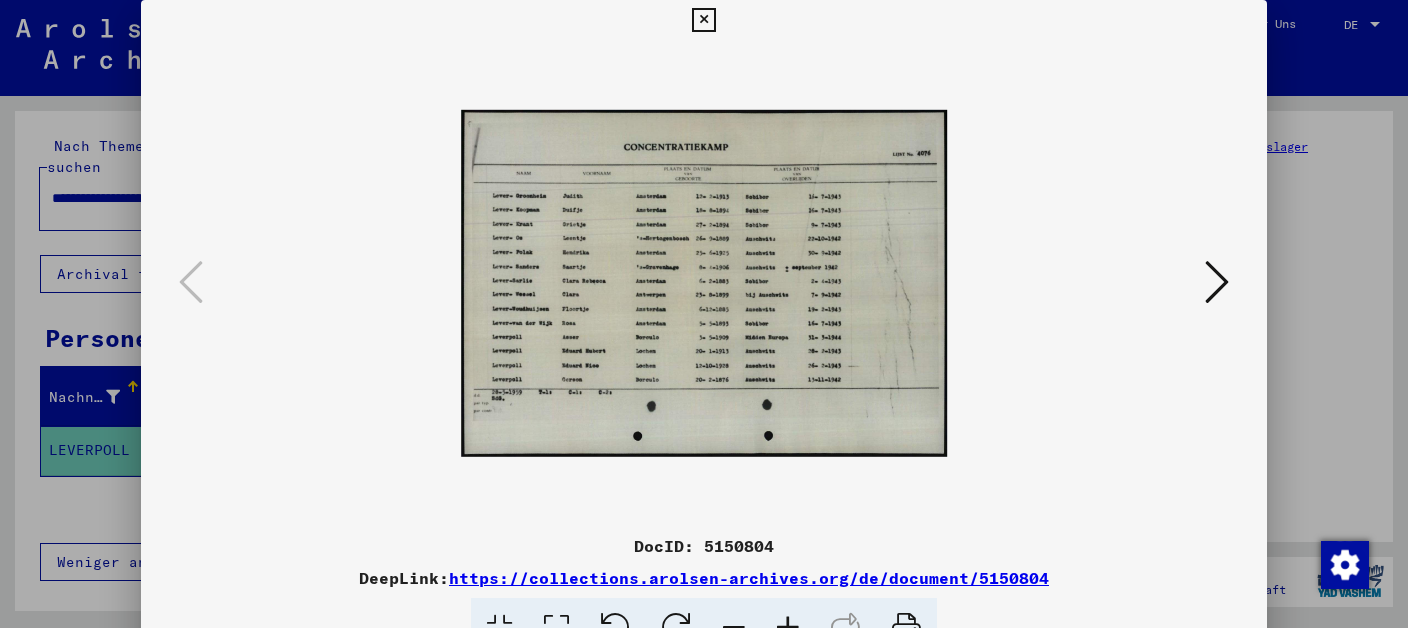 click at bounding box center (788, 628) 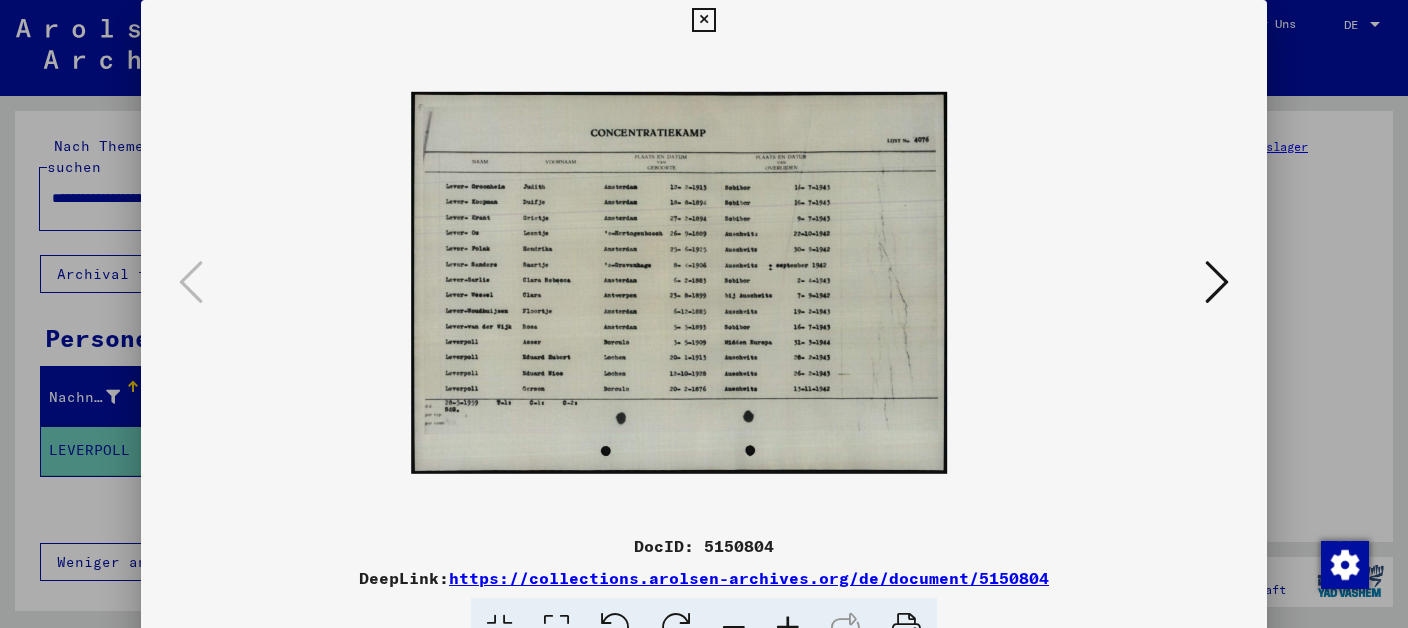 click at bounding box center [788, 628] 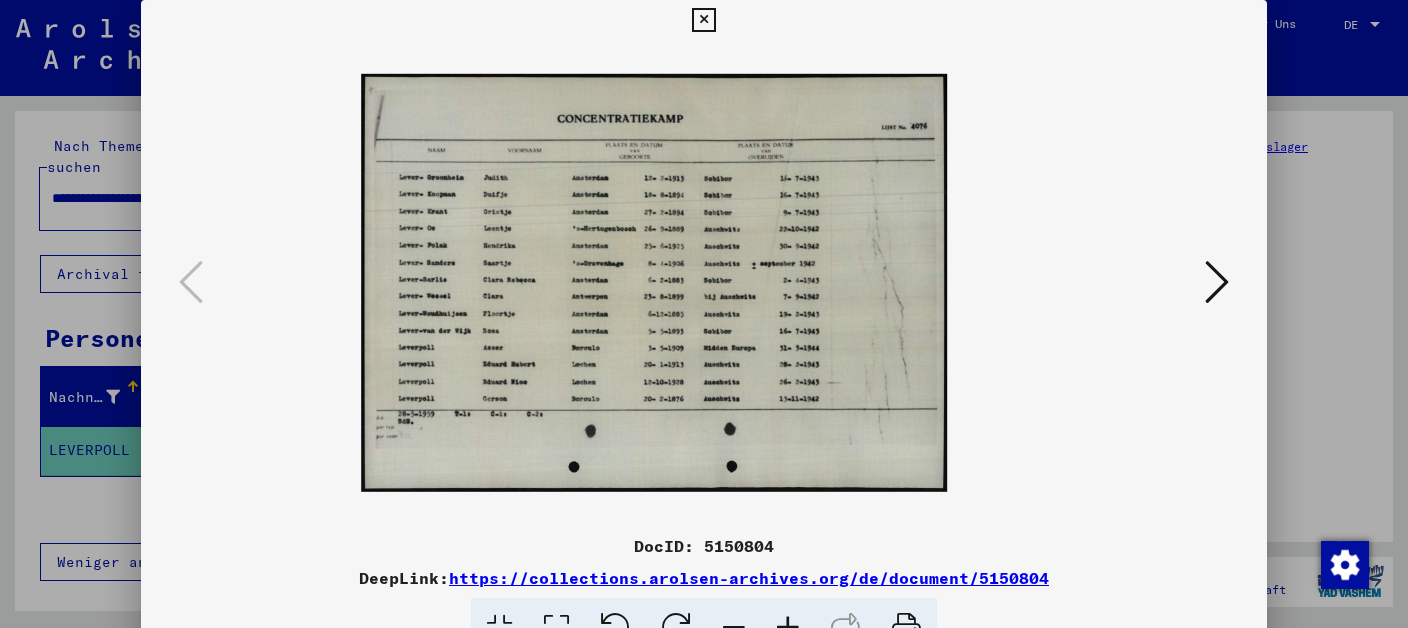 click at bounding box center (788, 628) 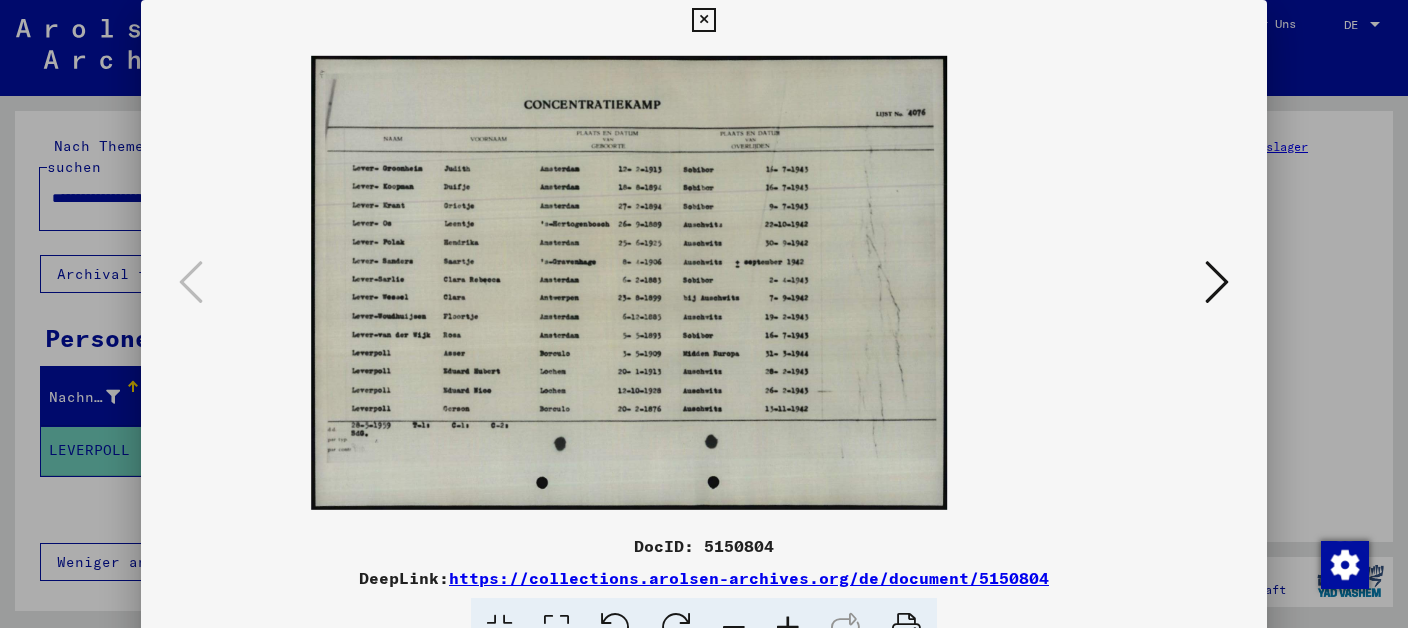 click at bounding box center (788, 628) 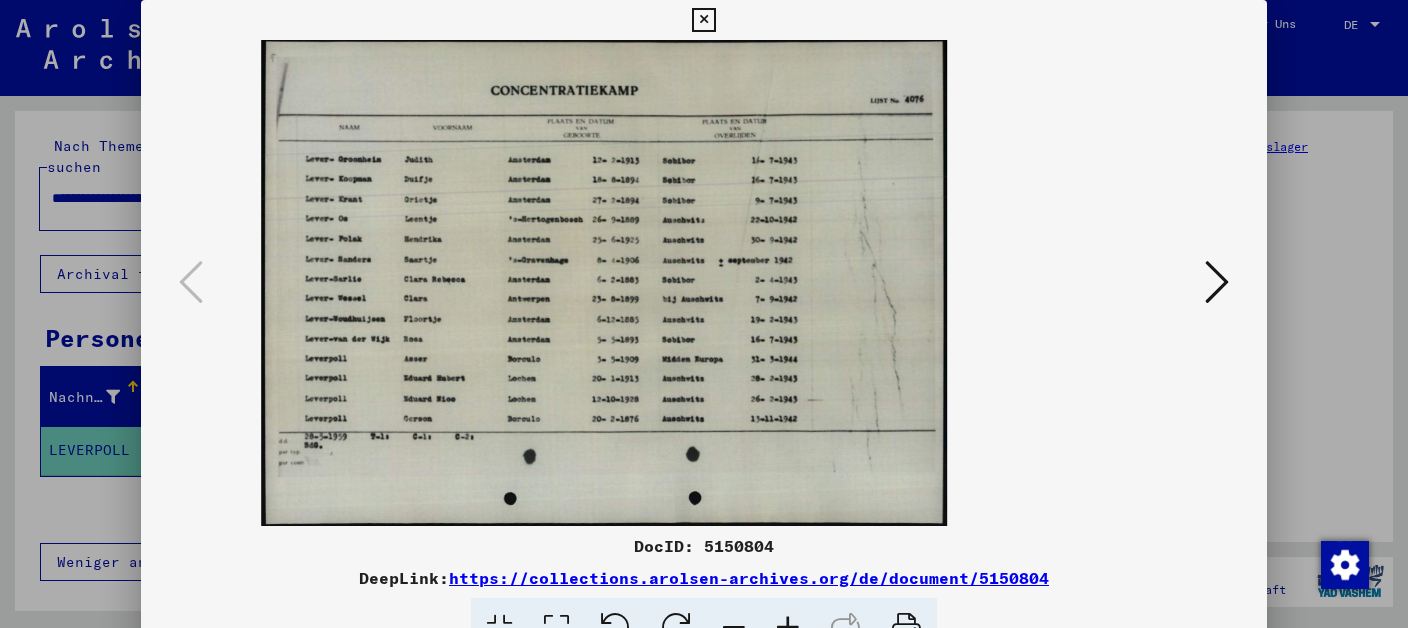 click at bounding box center (788, 628) 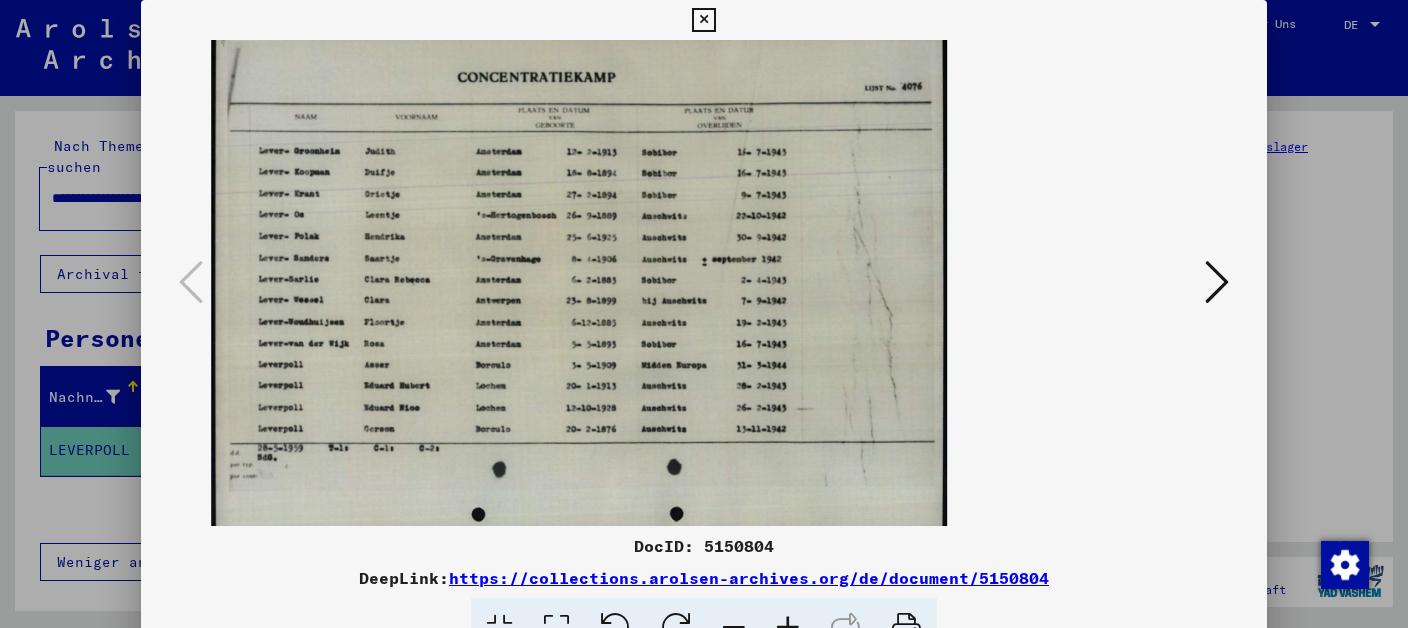click at bounding box center [703, 20] 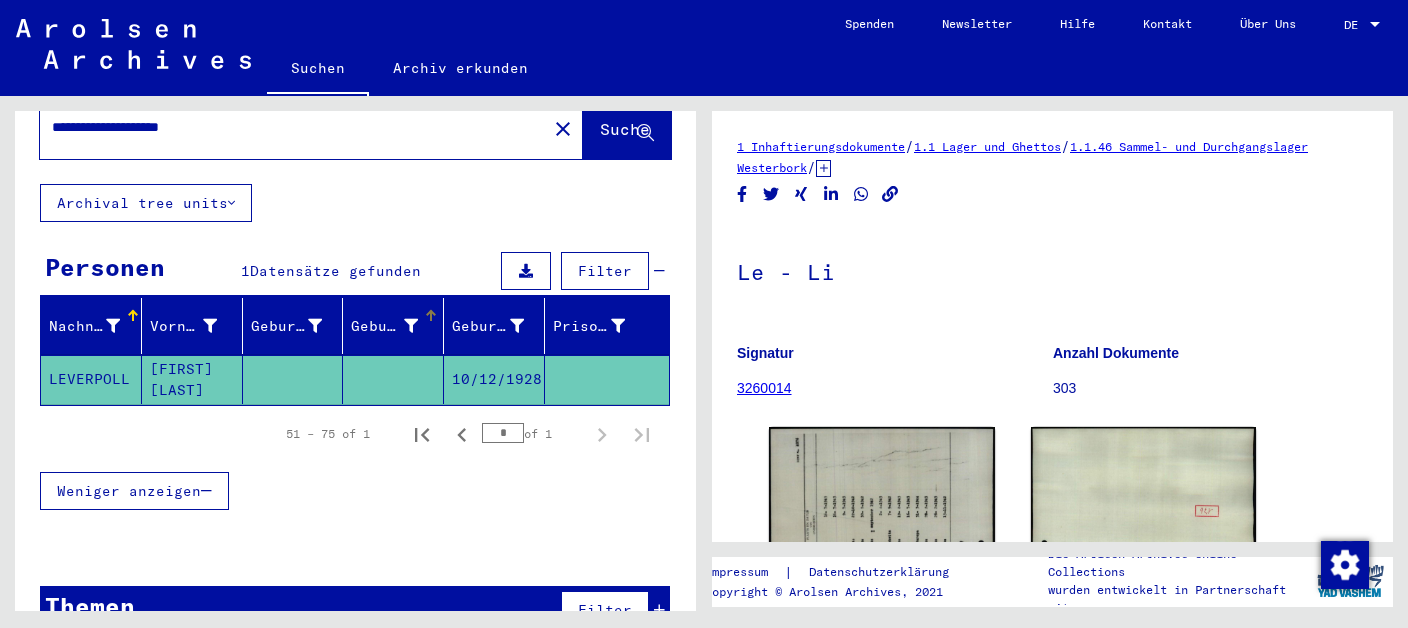 scroll, scrollTop: 93, scrollLeft: 0, axis: vertical 